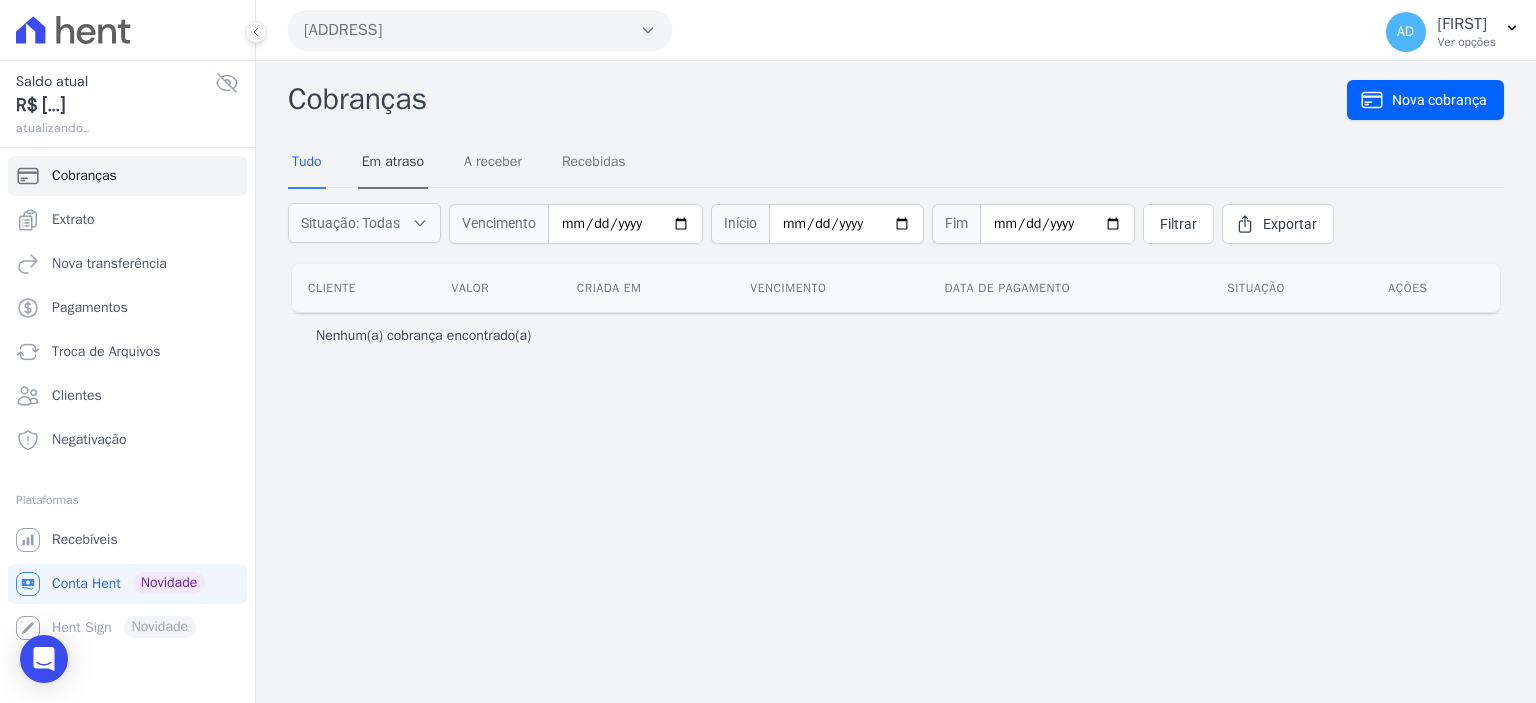scroll, scrollTop: 0, scrollLeft: 0, axis: both 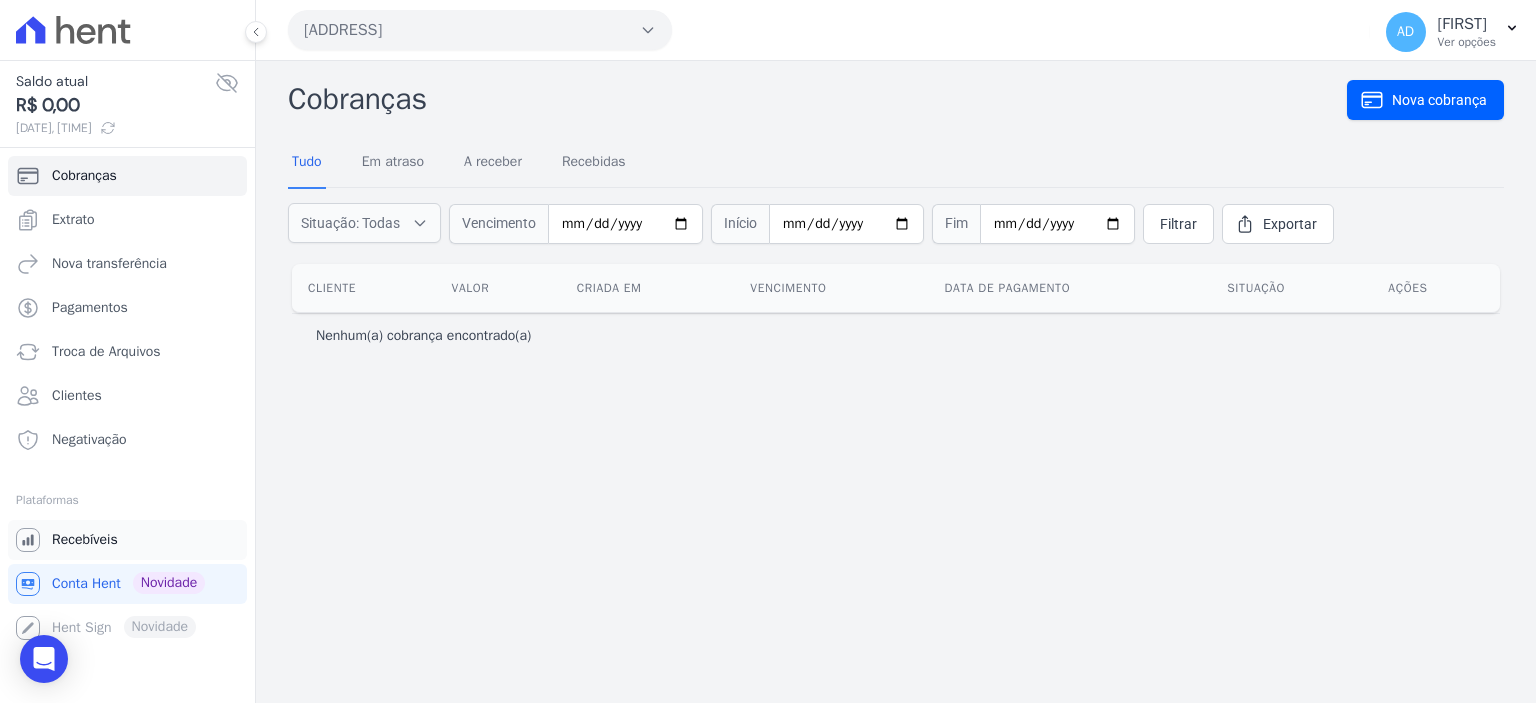 click on "Recebíveis" at bounding box center (85, 540) 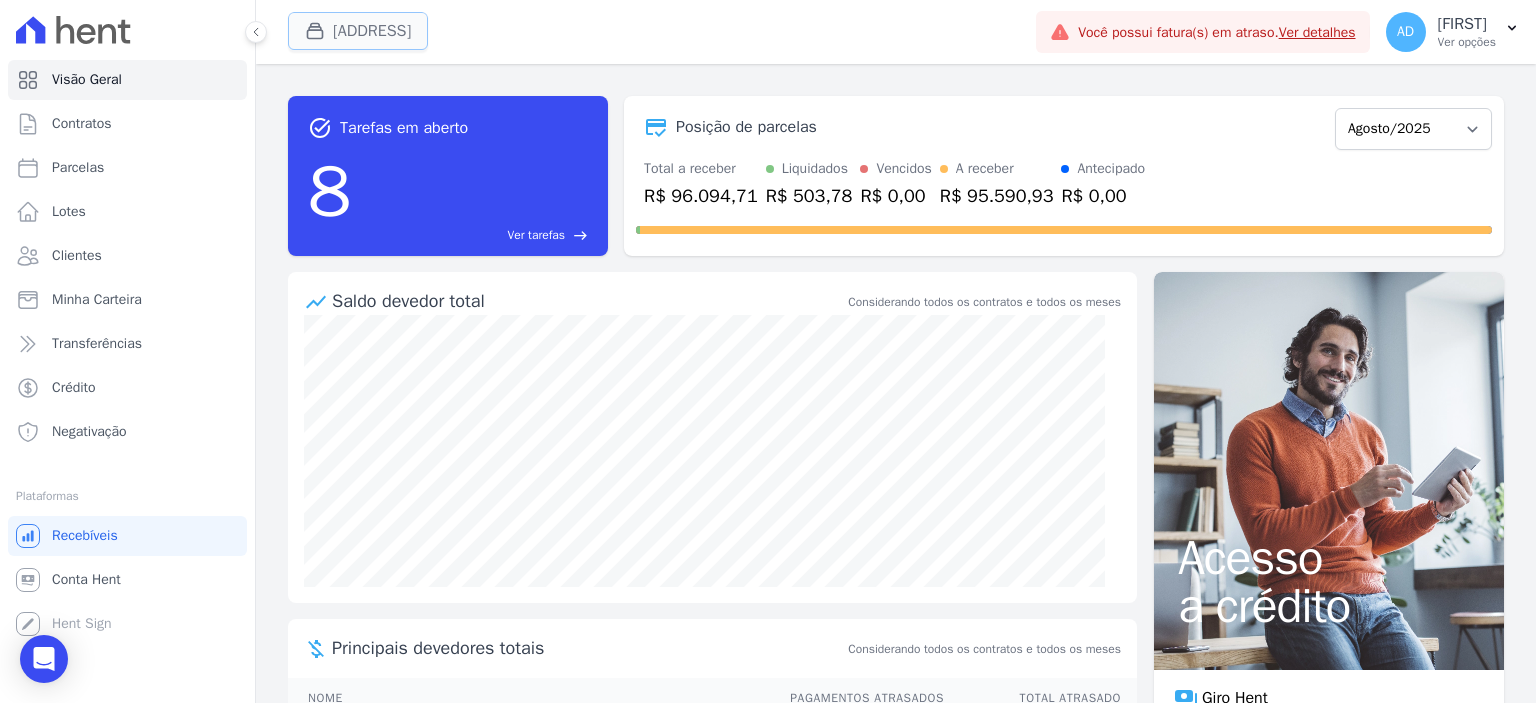 click on "Residencial Serra Da Canastra" at bounding box center (358, 31) 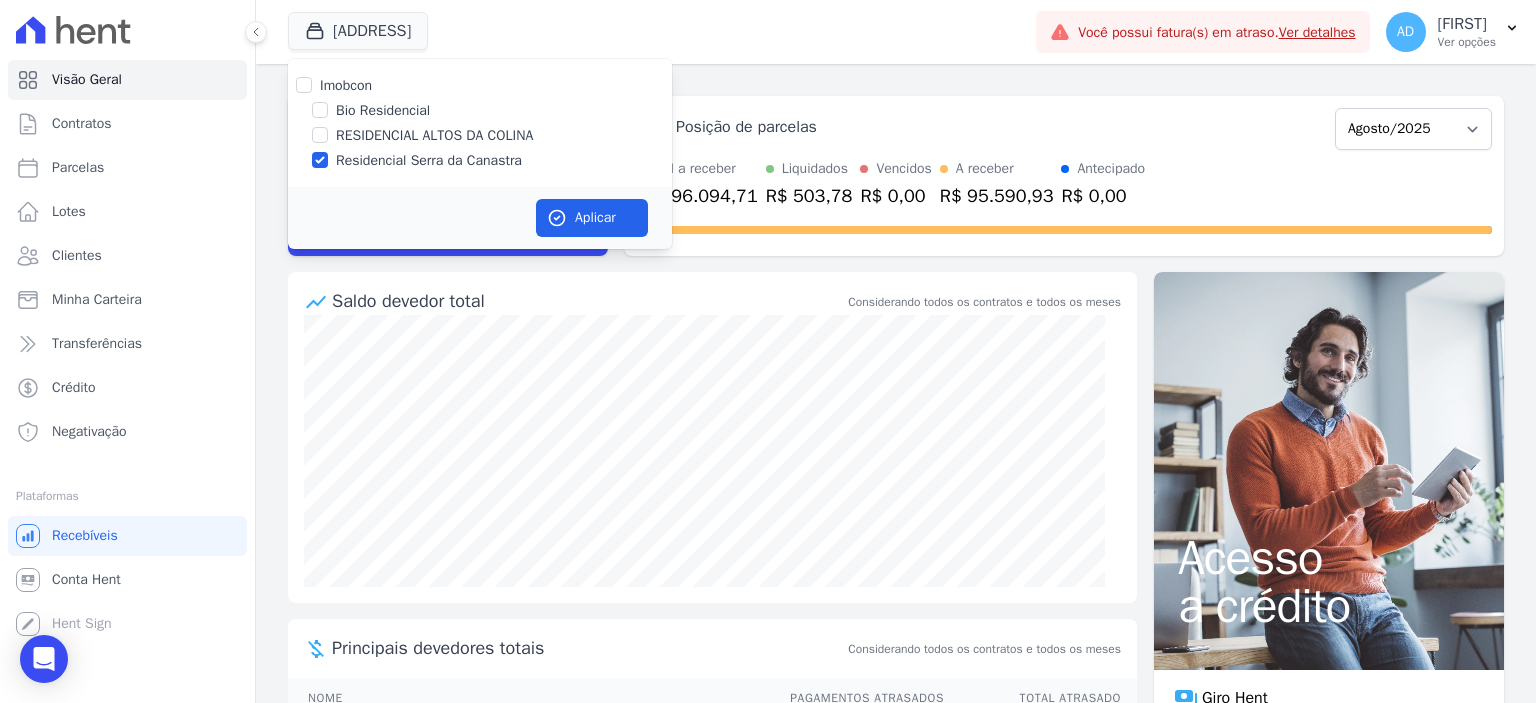click on "Bio Residencial" at bounding box center [383, 110] 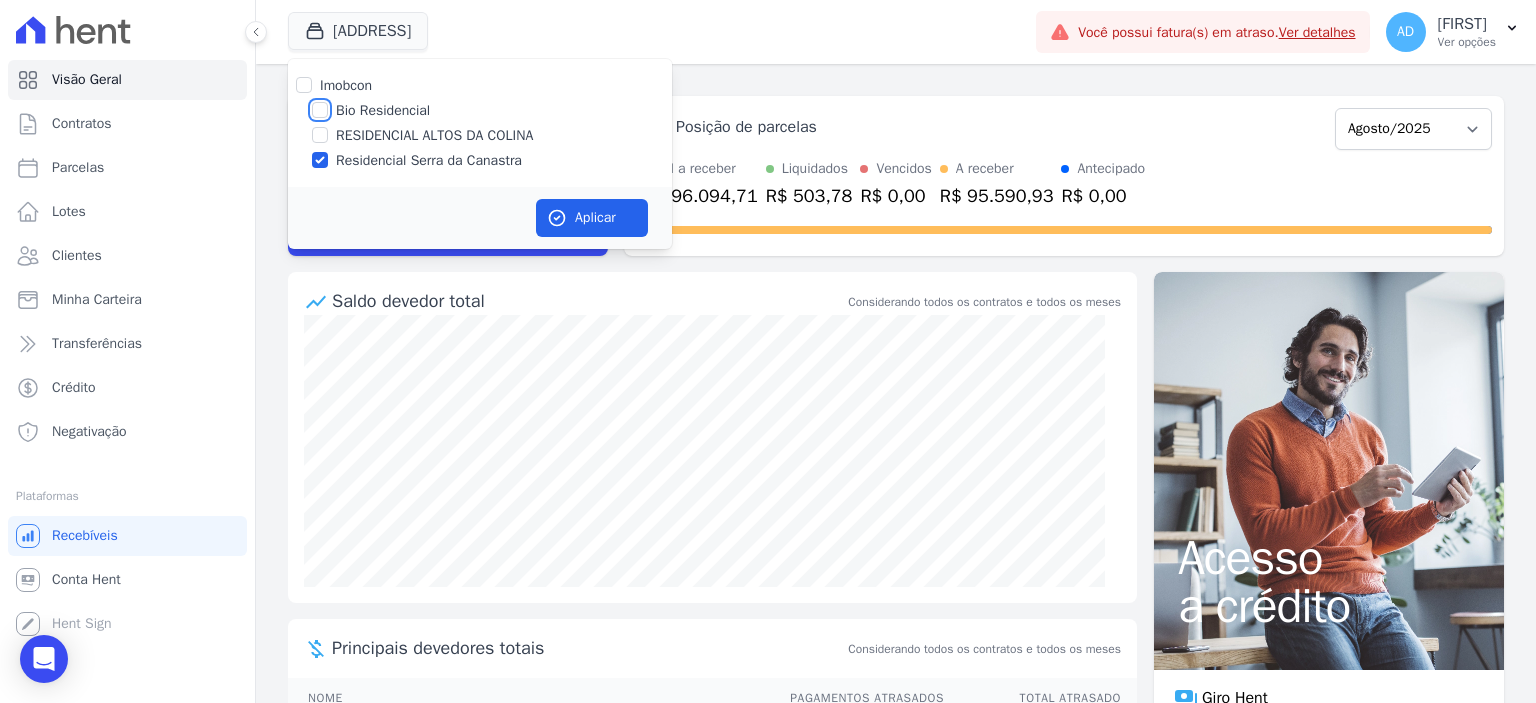 checkbox on "true" 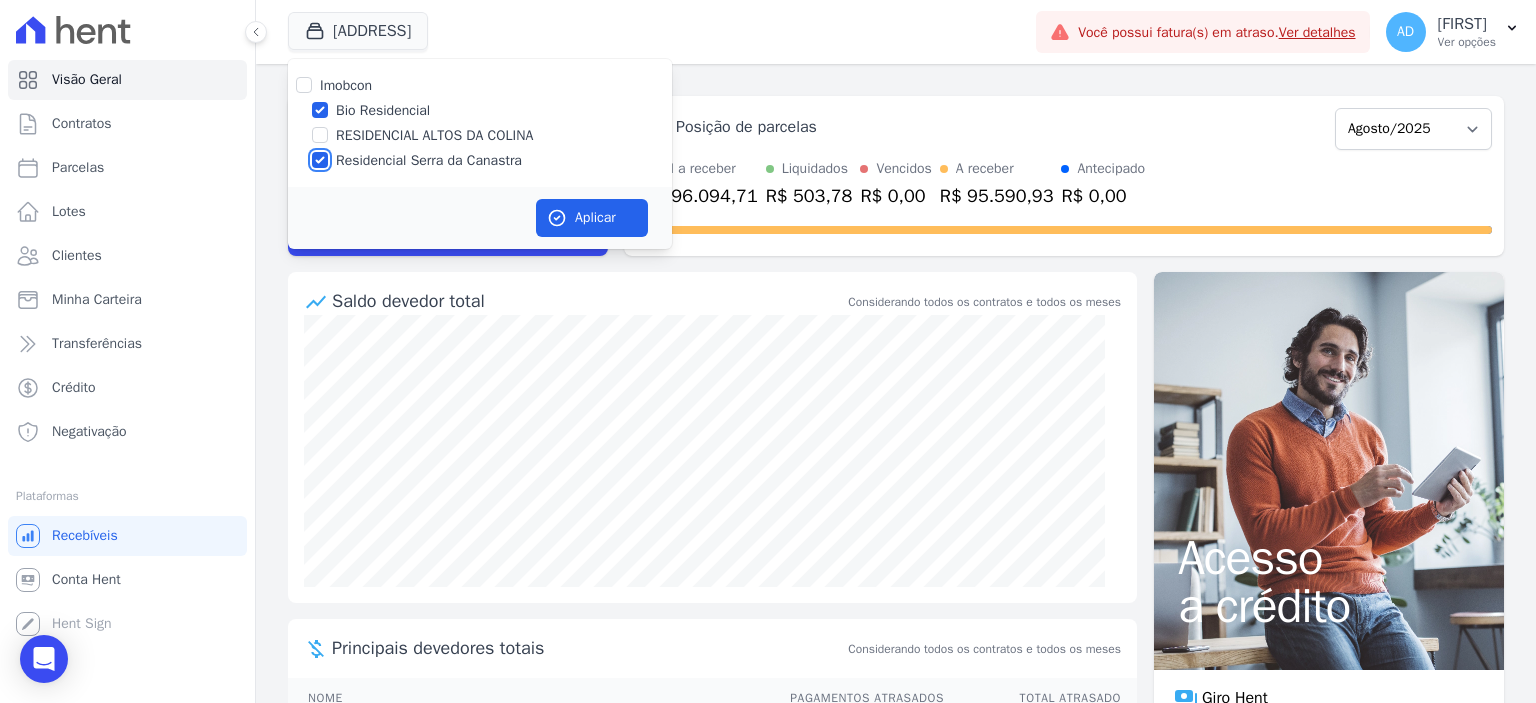 click on "Residencial Serra da Canastra" at bounding box center (320, 160) 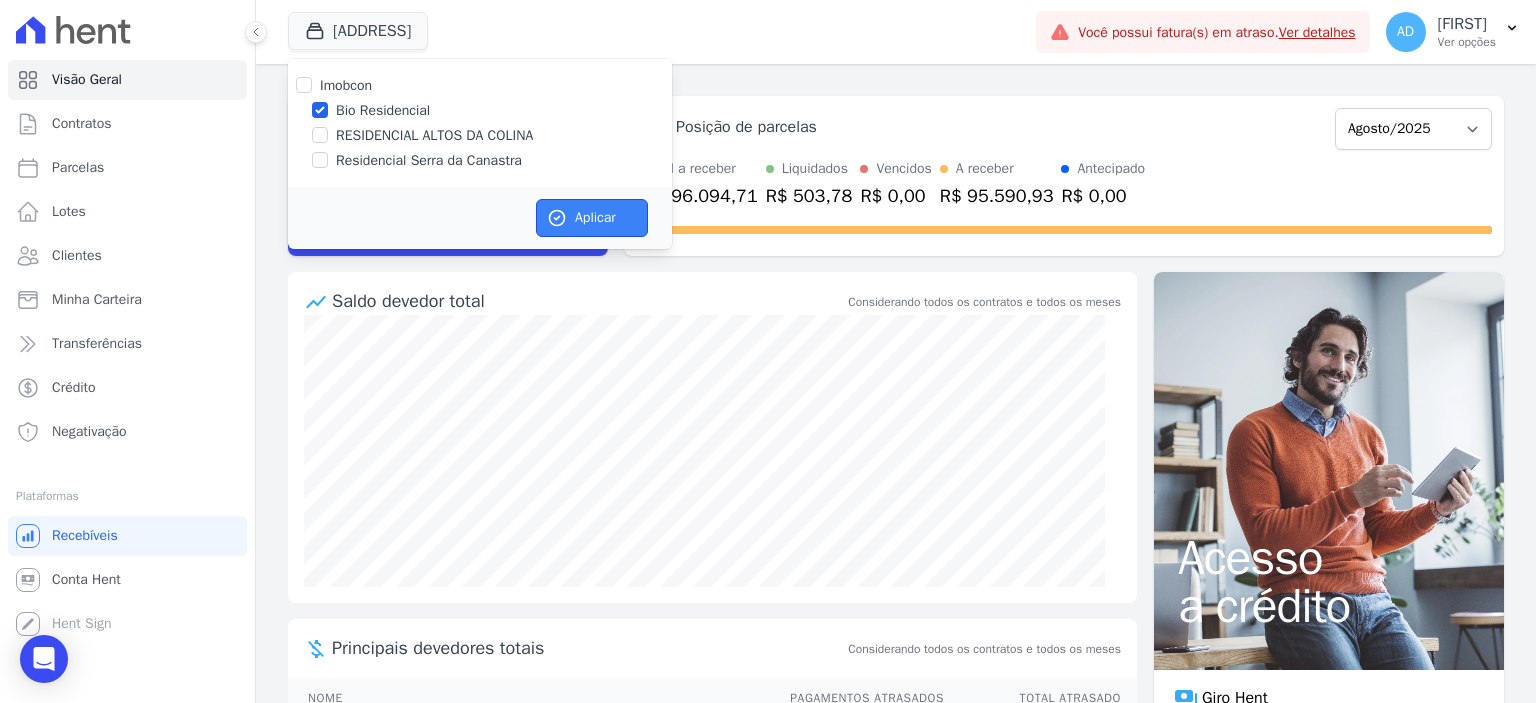 click on "Aplicar" at bounding box center (592, 218) 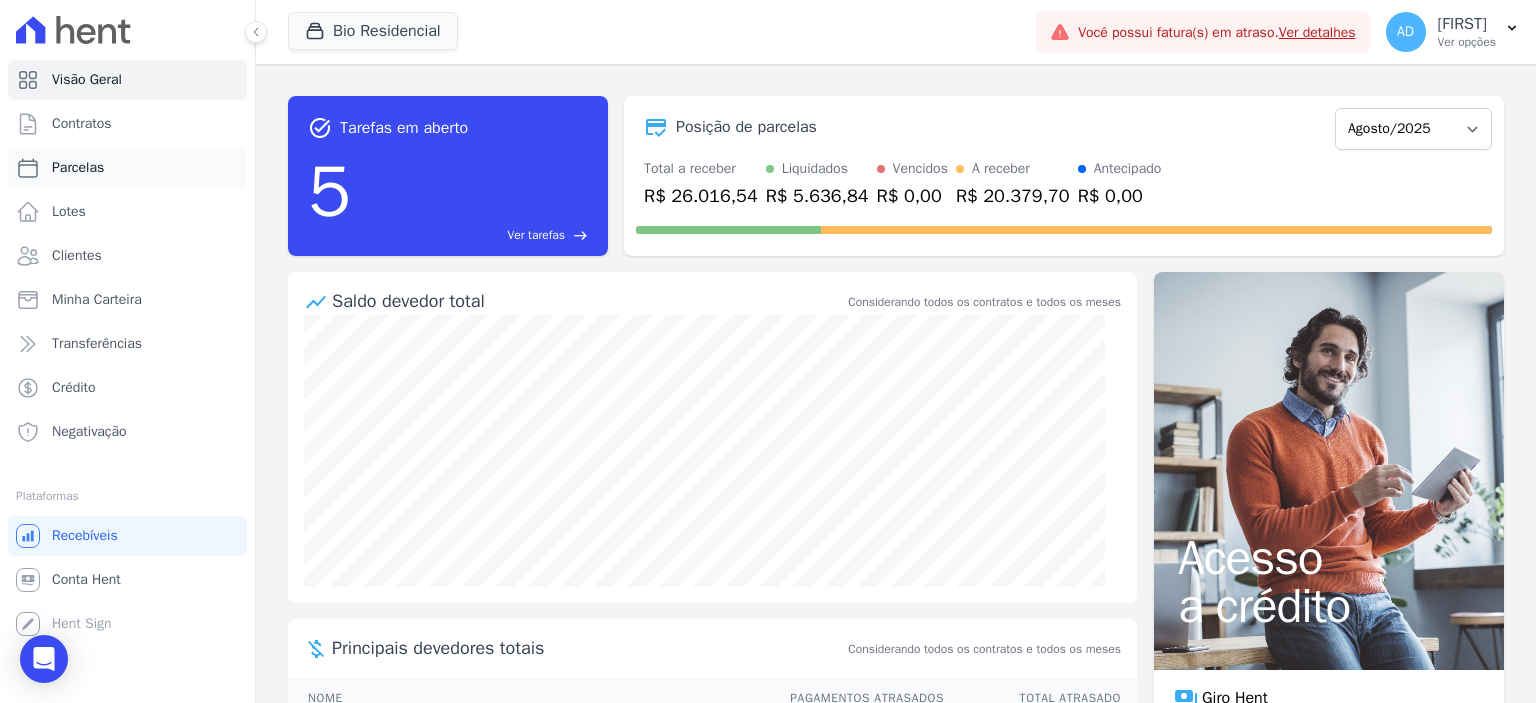 click on "Parcelas" at bounding box center [127, 168] 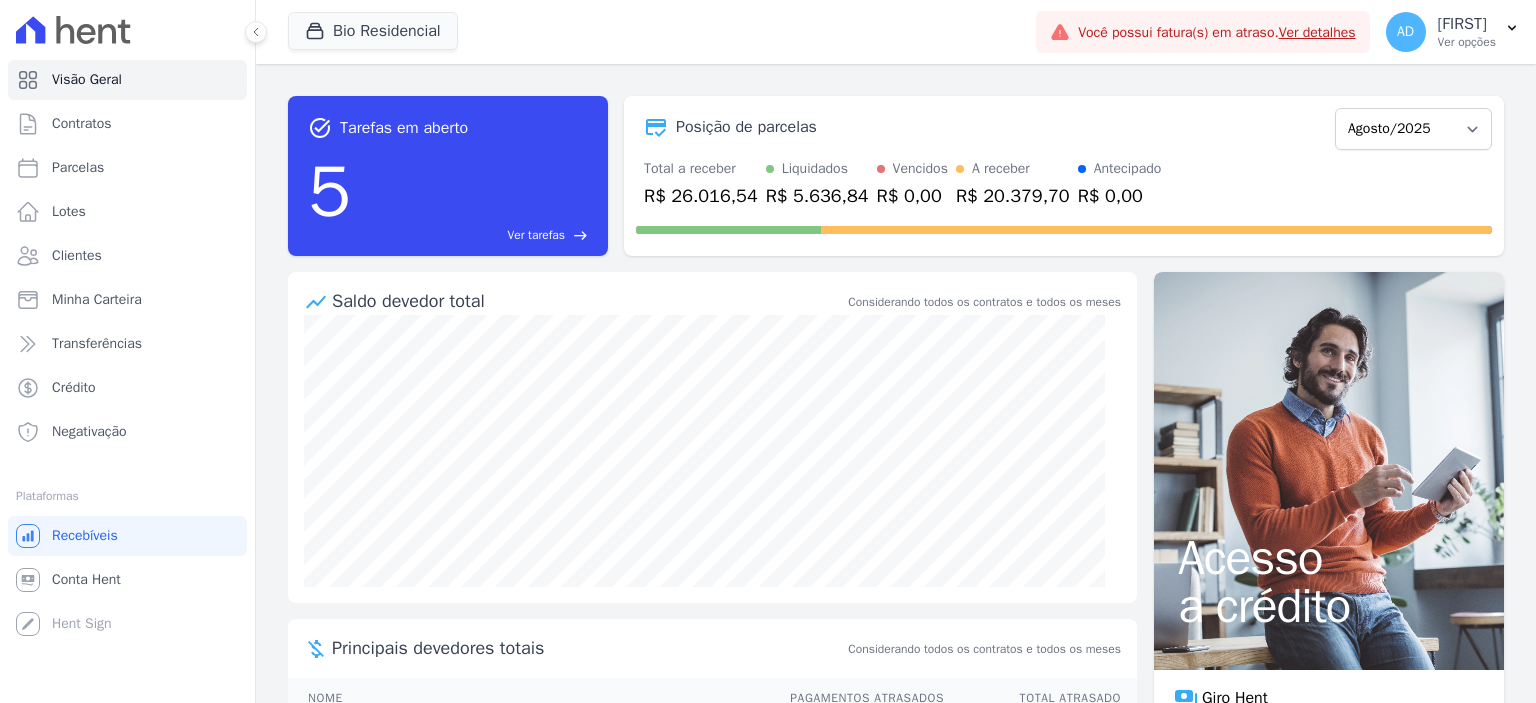 select 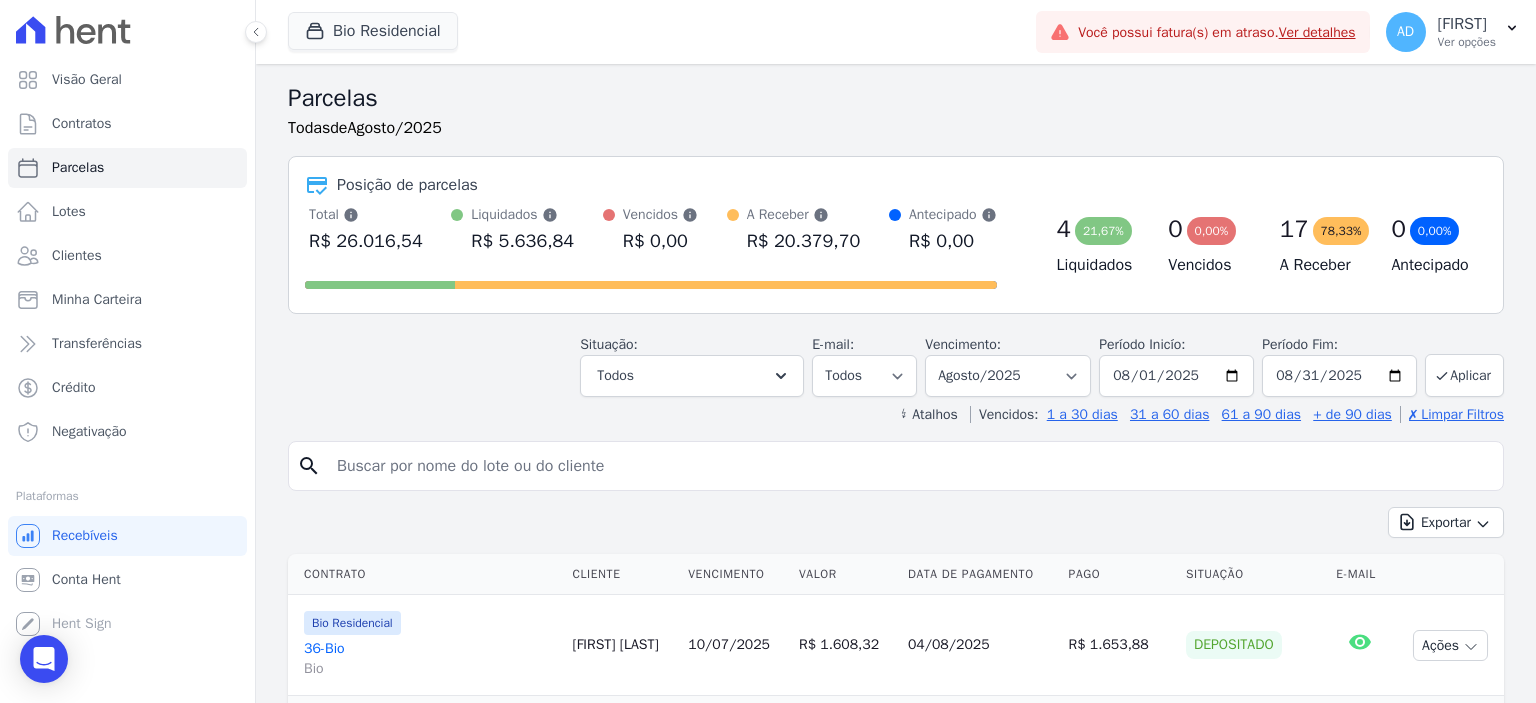 click at bounding box center (910, 466) 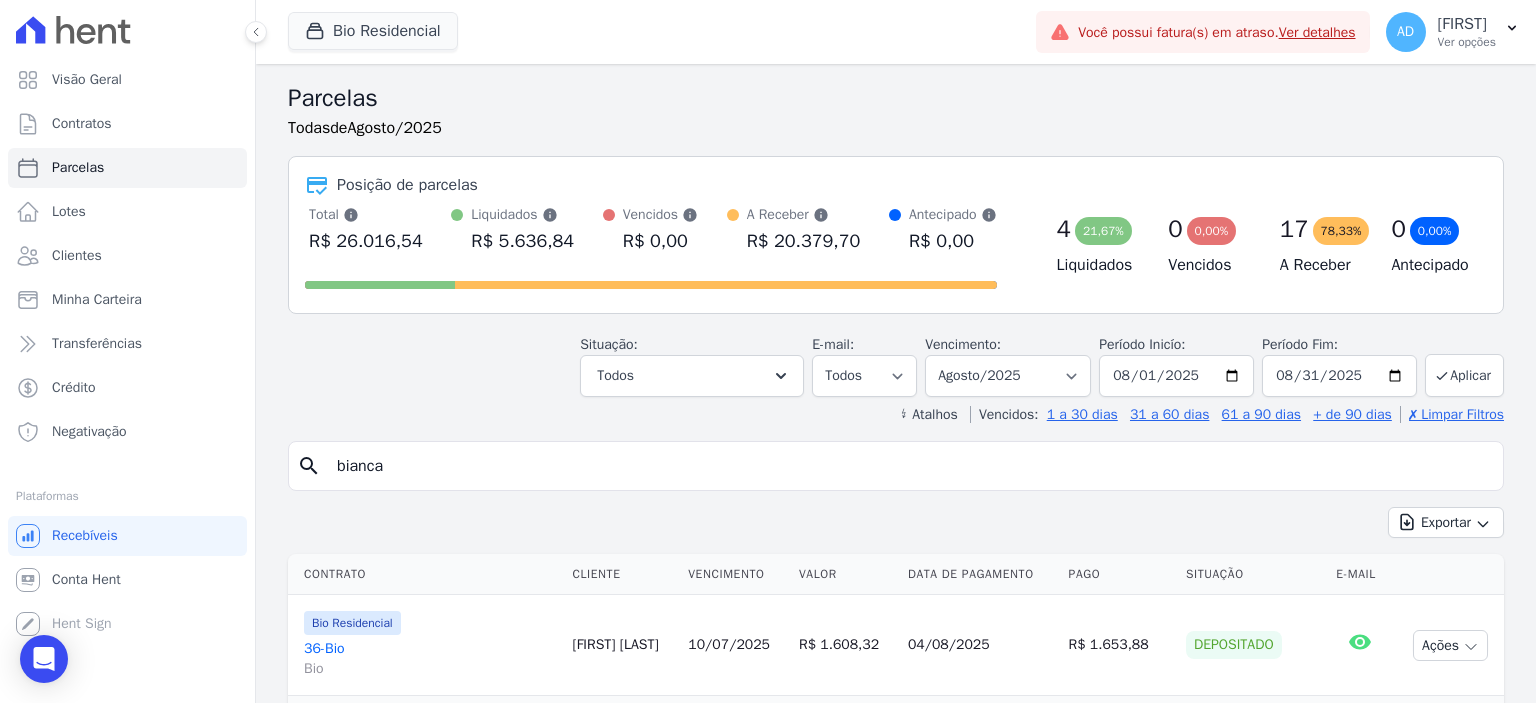 type on "bianca" 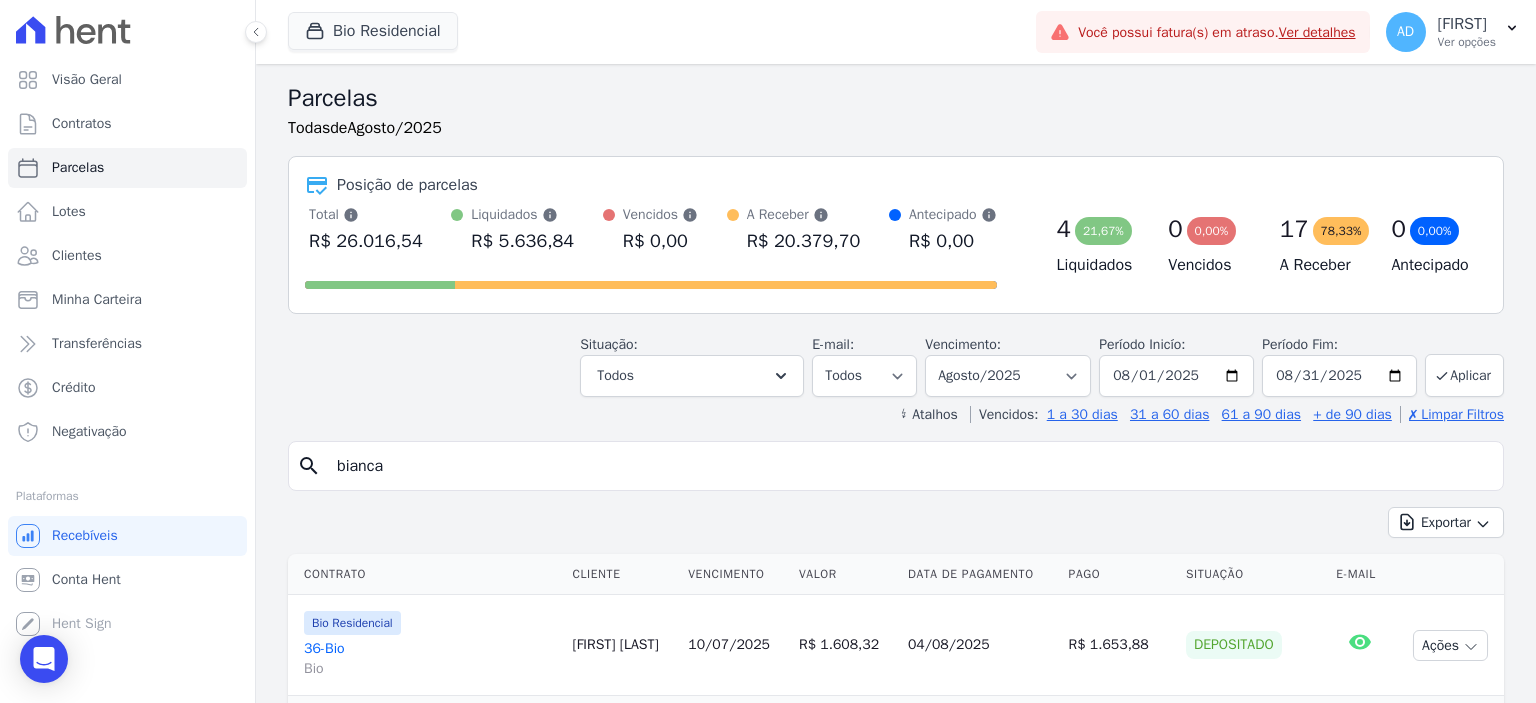 select 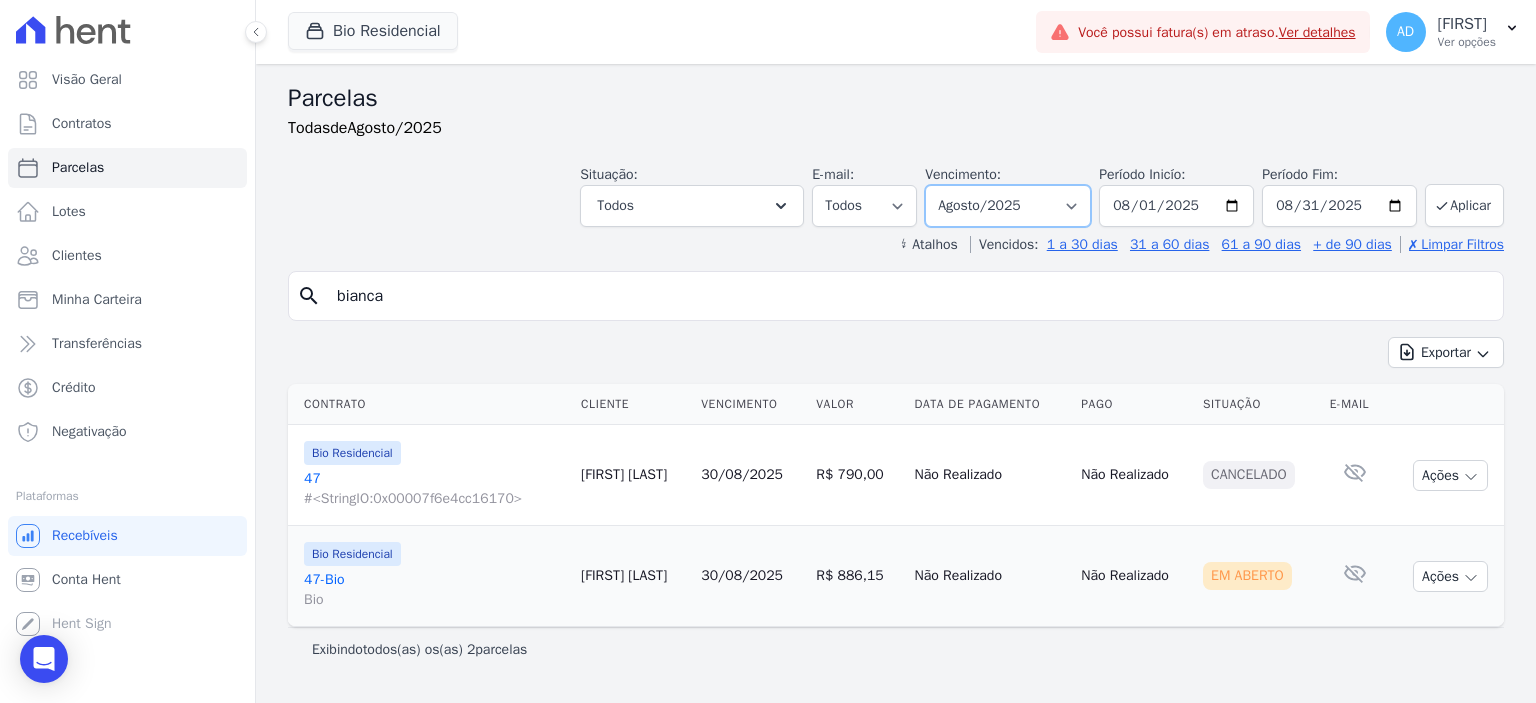 click on "Filtrar por período
────────
Todos os meses
Março/2024
Abril/2024
Maio/2024
Junho/2024
Julho/2024
Agosto/2024
Setembro/2024
Outubro/2024
Novembro/2024
Dezembro/2024
Janeiro/2025
Fevereiro/2025
Março/2025
Abril/2025
Maio/2025
Junho/2025
Julho/2025
Agosto/2025
Setembro/2025
Outubro/2025
Novembro/2025
Dezembro/2025
Janeiro/2026
Fevereiro/2026
Março/2026
Abril/2026
Maio/2026
Junho/2026
Julho/2026
Agosto/2026
Setembro/2026
Outubro/2026
Novembro/2026
Dezembro/2026
Janeiro/2027
Fevereiro/2027
Março/2027
Abril/2027" at bounding box center (1008, 206) 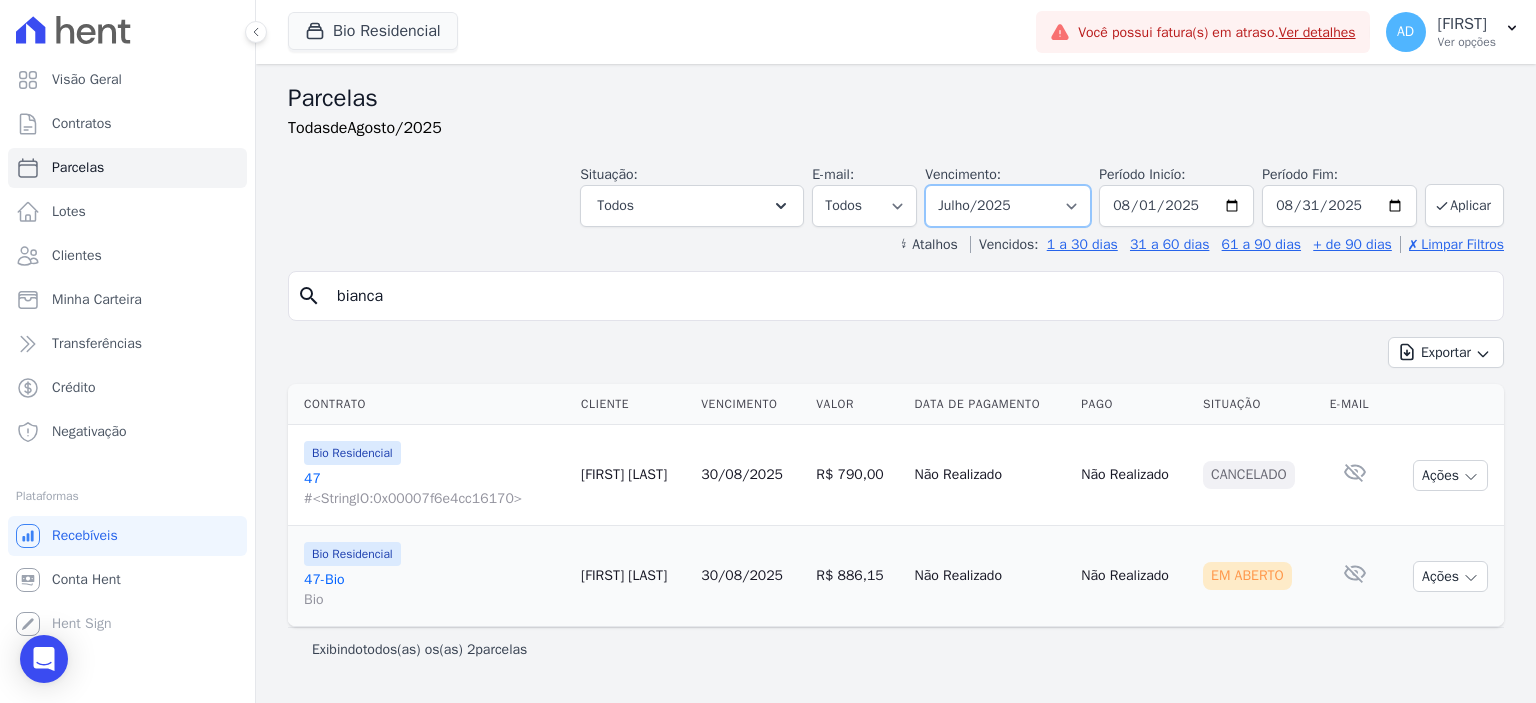 click on "Filtrar por período
────────
Todos os meses
Março/2024
Abril/2024
Maio/2024
Junho/2024
Julho/2024
Agosto/2024
Setembro/2024
Outubro/2024
Novembro/2024
Dezembro/2024
Janeiro/2025
Fevereiro/2025
Março/2025
Abril/2025
Maio/2025
Junho/2025
Julho/2025
Agosto/2025
Setembro/2025
Outubro/2025
Novembro/2025
Dezembro/2025
Janeiro/2026
Fevereiro/2026
Março/2026
Abril/2026
Maio/2026
Junho/2026
Julho/2026
Agosto/2026
Setembro/2026
Outubro/2026
Novembro/2026
Dezembro/2026
Janeiro/2027
Fevereiro/2027
Março/2027
Abril/2027" at bounding box center [1008, 206] 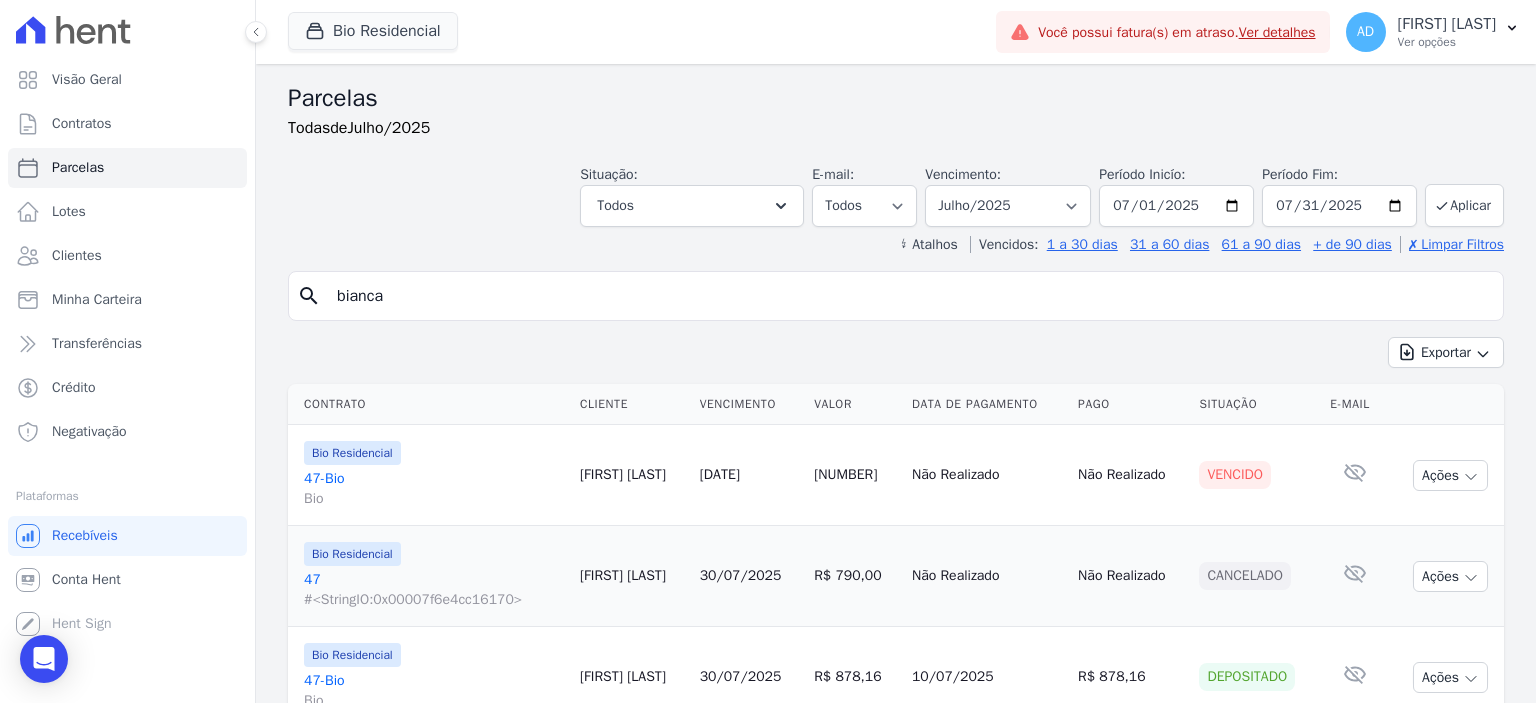 select 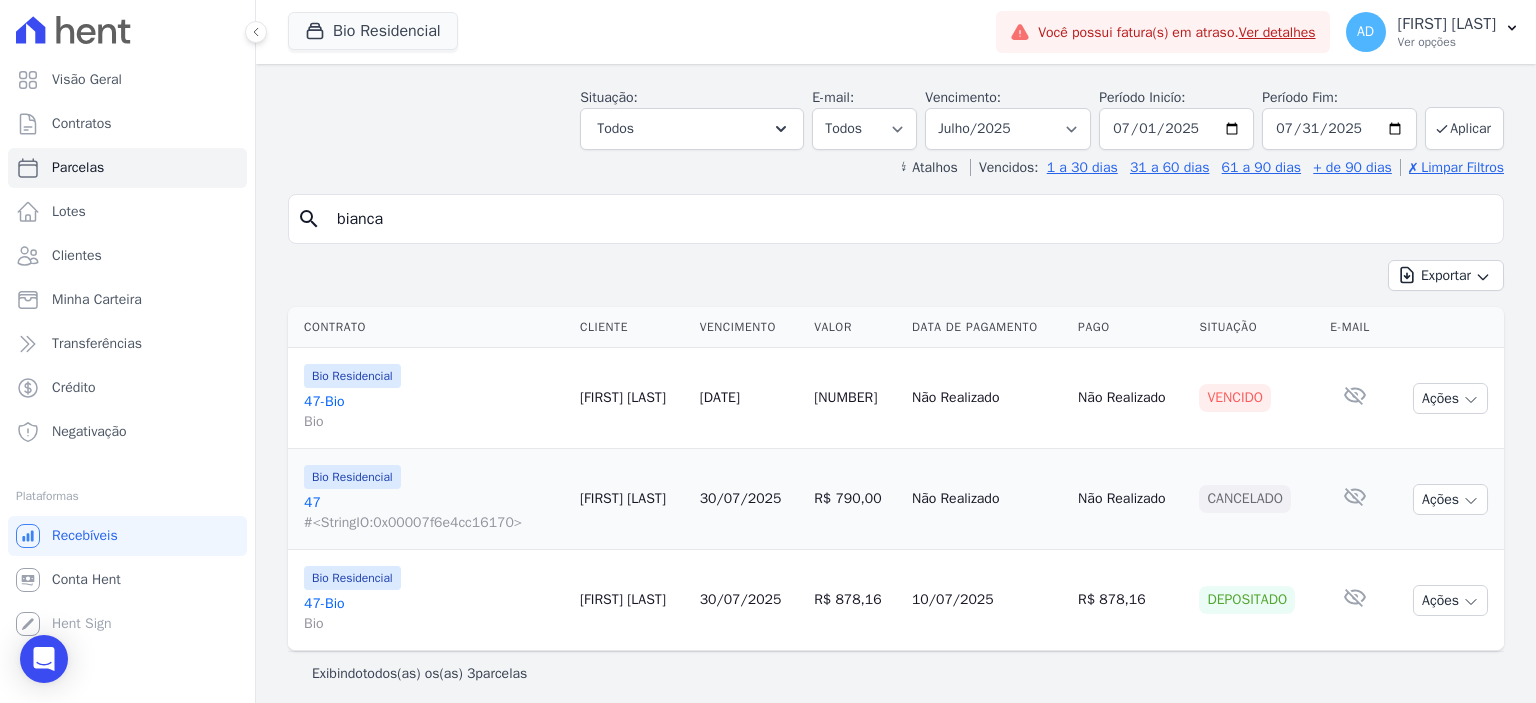 scroll, scrollTop: 84, scrollLeft: 0, axis: vertical 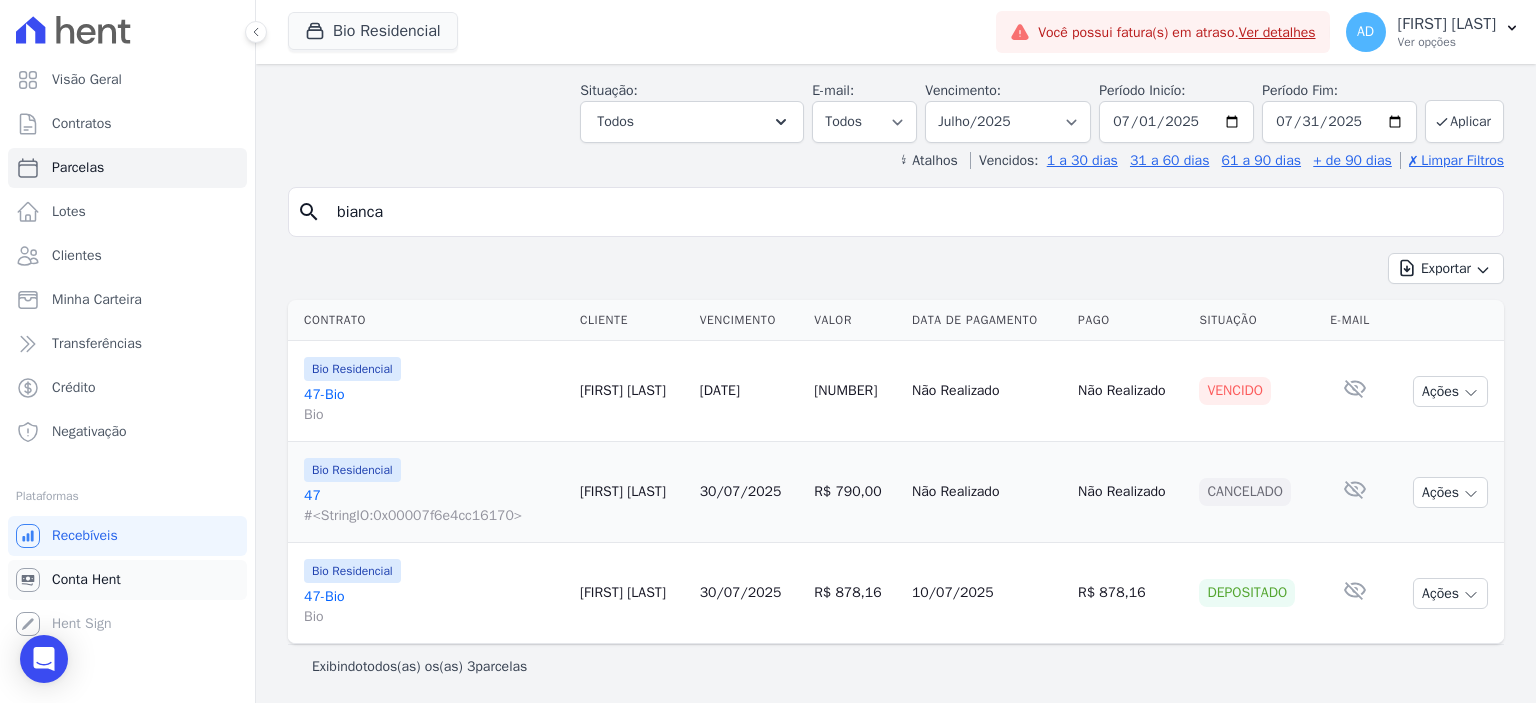 click on "Conta Hent" at bounding box center [127, 580] 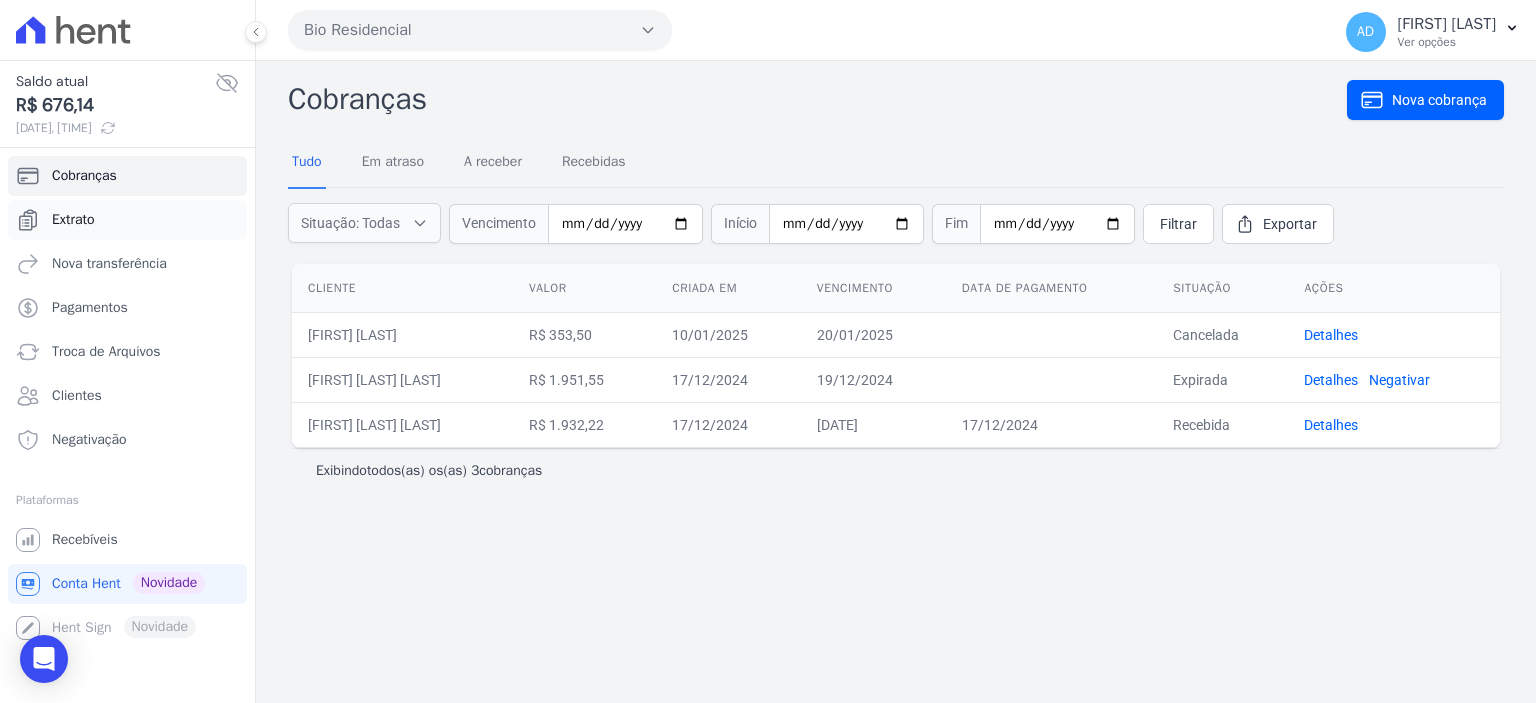 click on "Extrato" at bounding box center (127, 220) 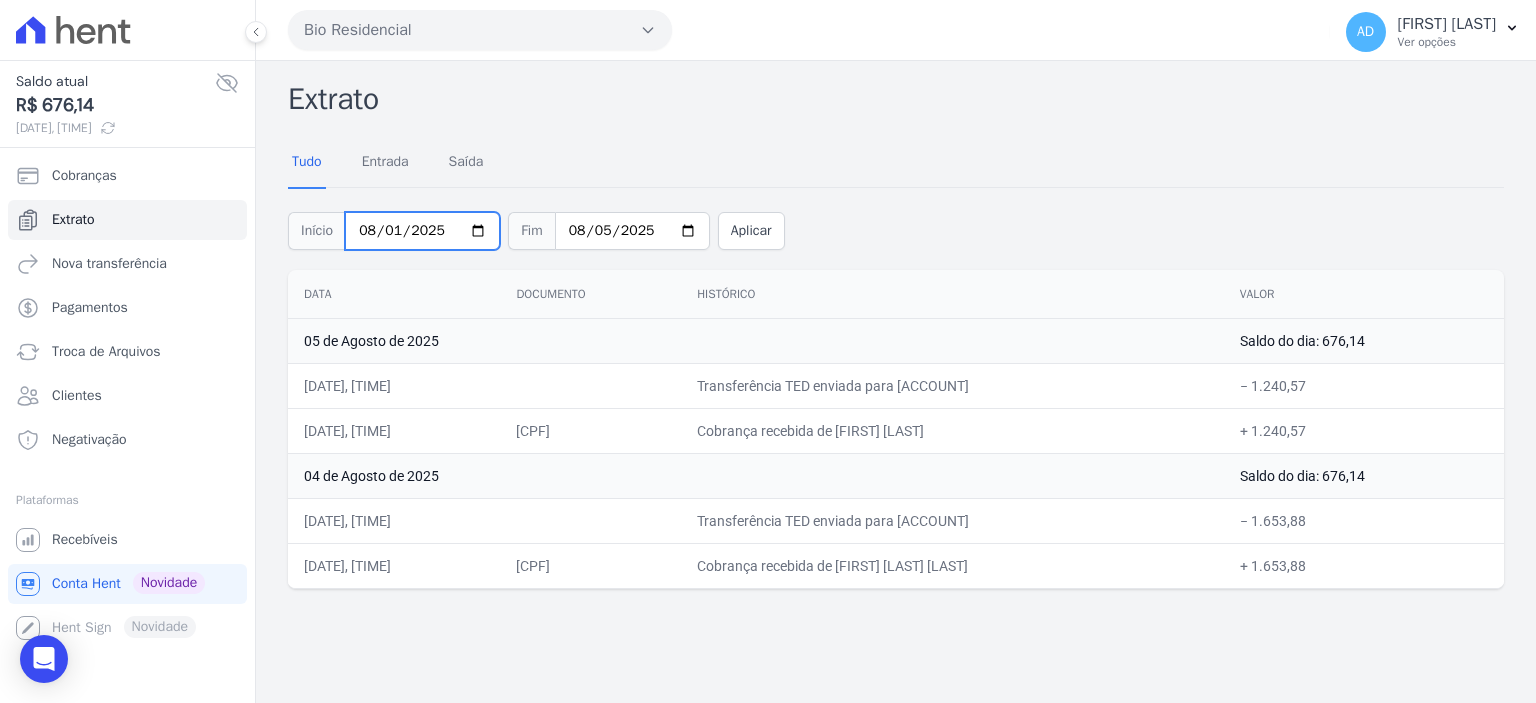 click on "2025-08-01" at bounding box center (422, 231) 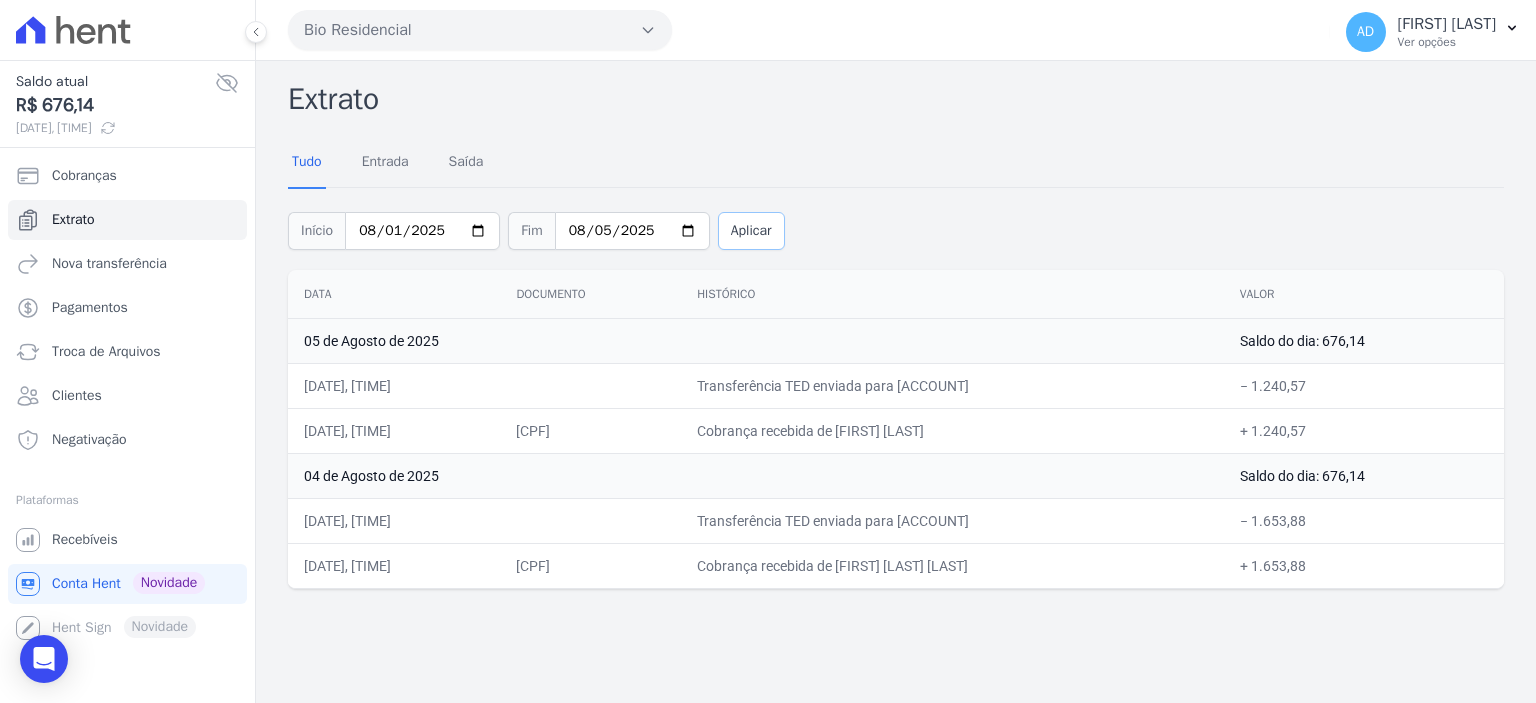 click on "Aplicar" at bounding box center (751, 231) 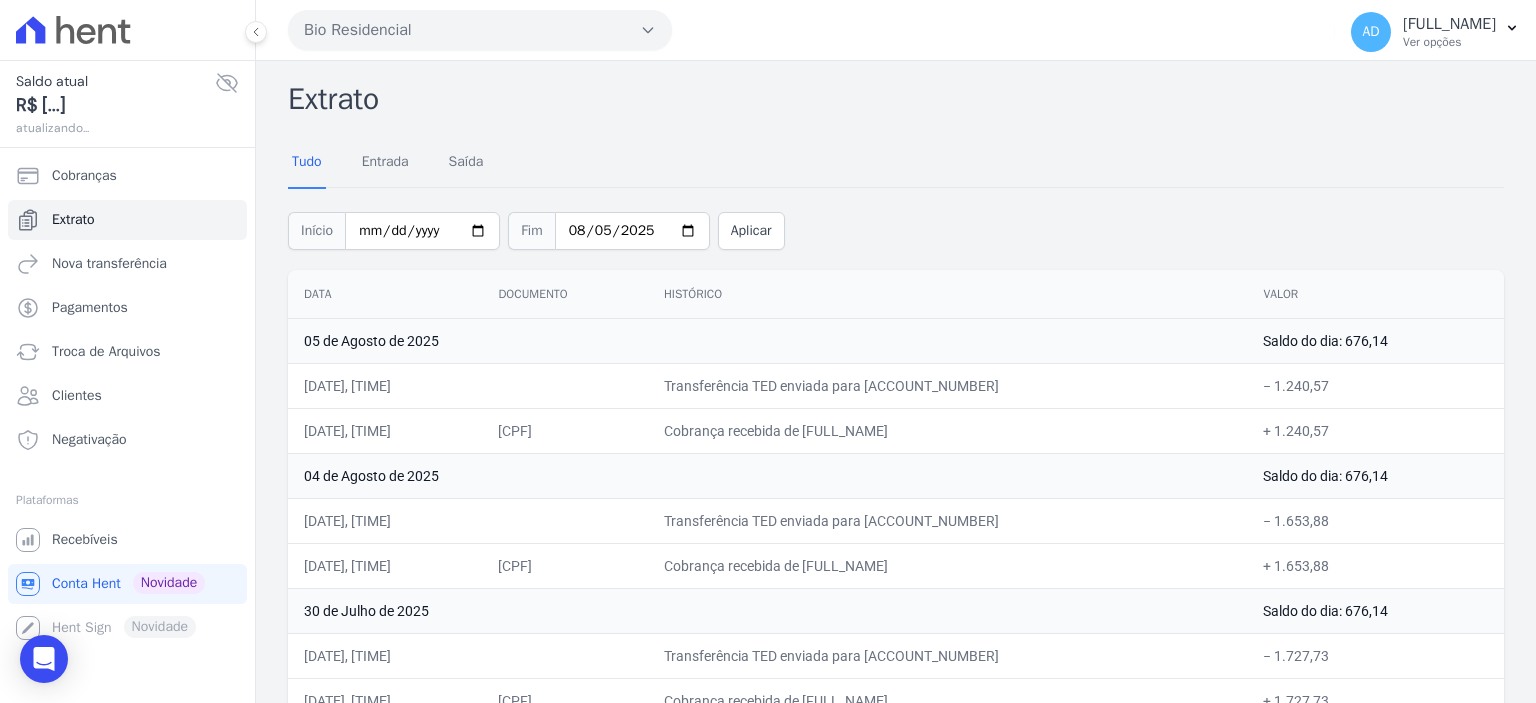 scroll, scrollTop: 0, scrollLeft: 0, axis: both 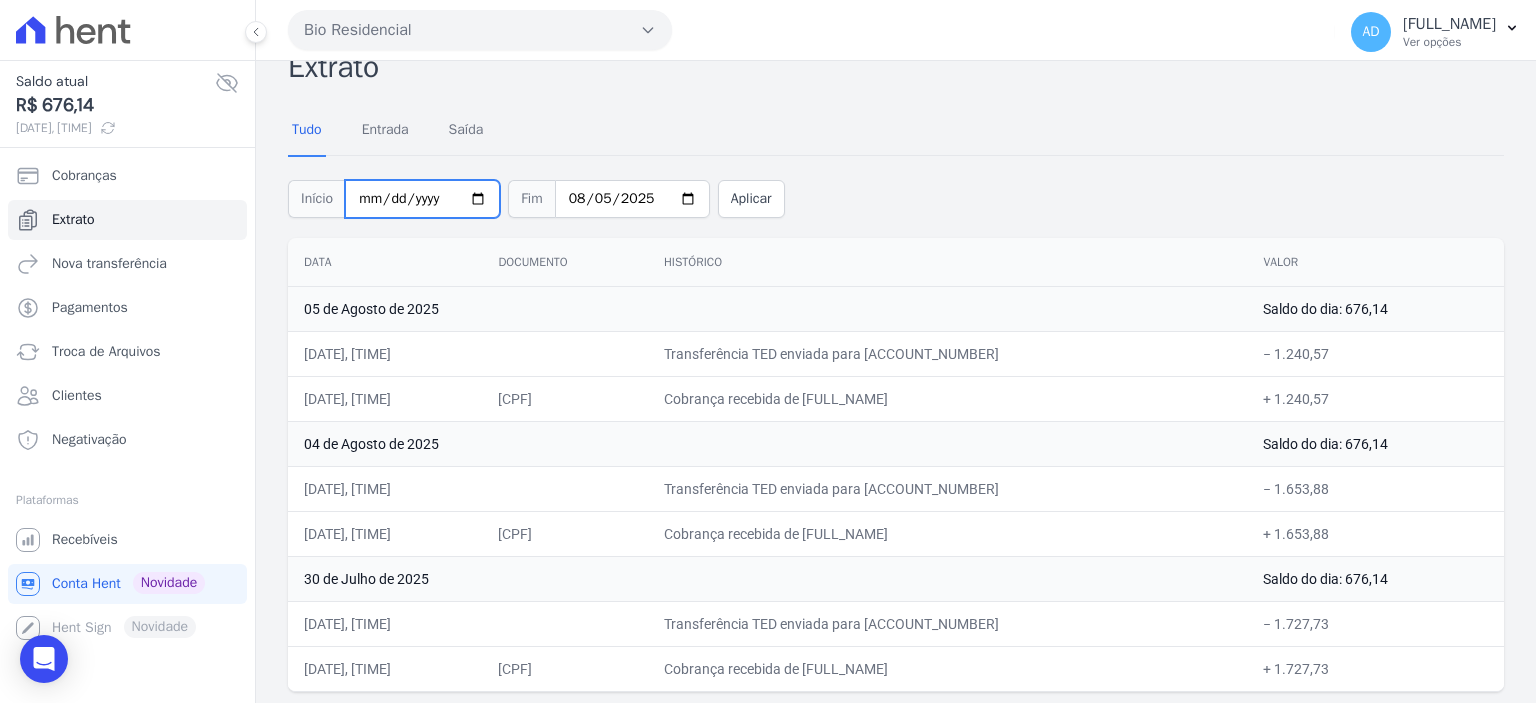 click on "[DATE]" at bounding box center [422, 199] 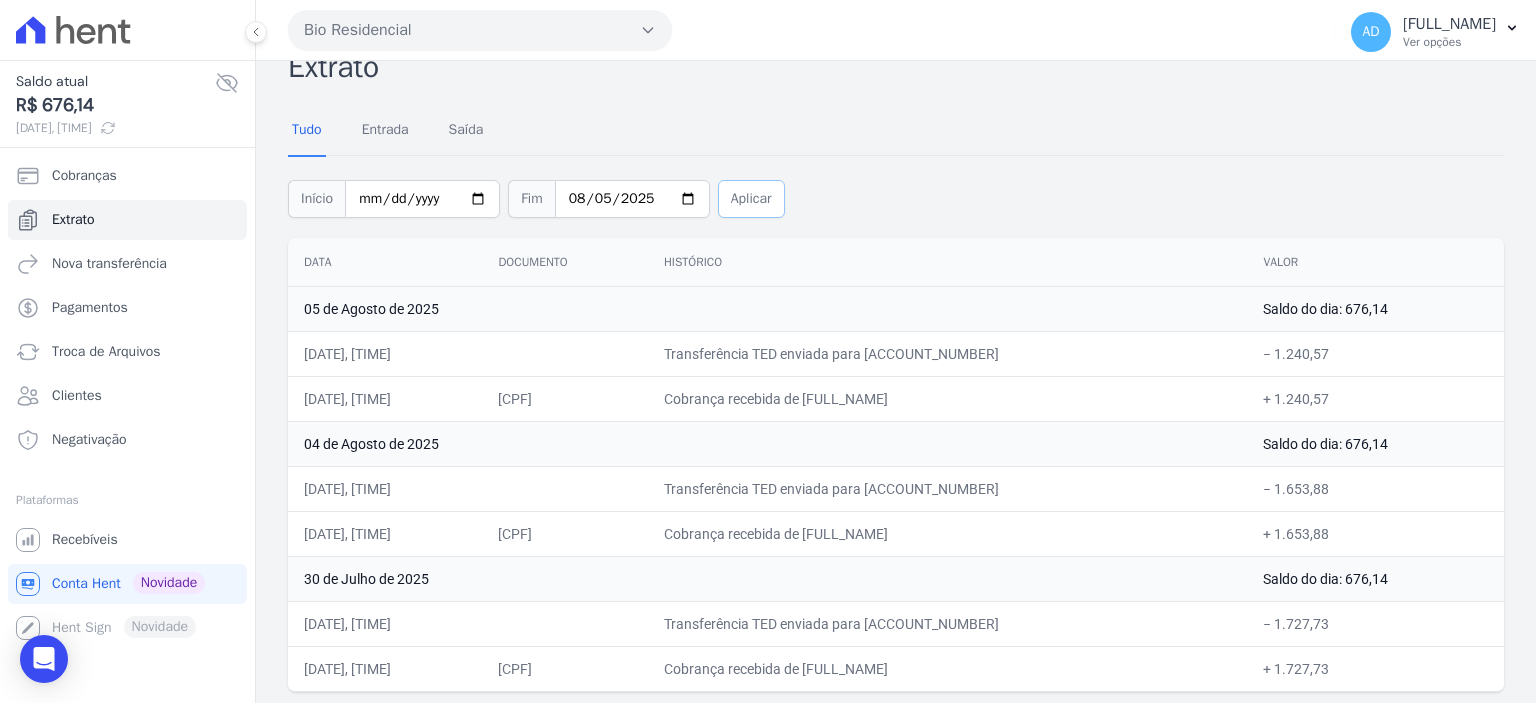 click on "Aplicar" at bounding box center (751, 199) 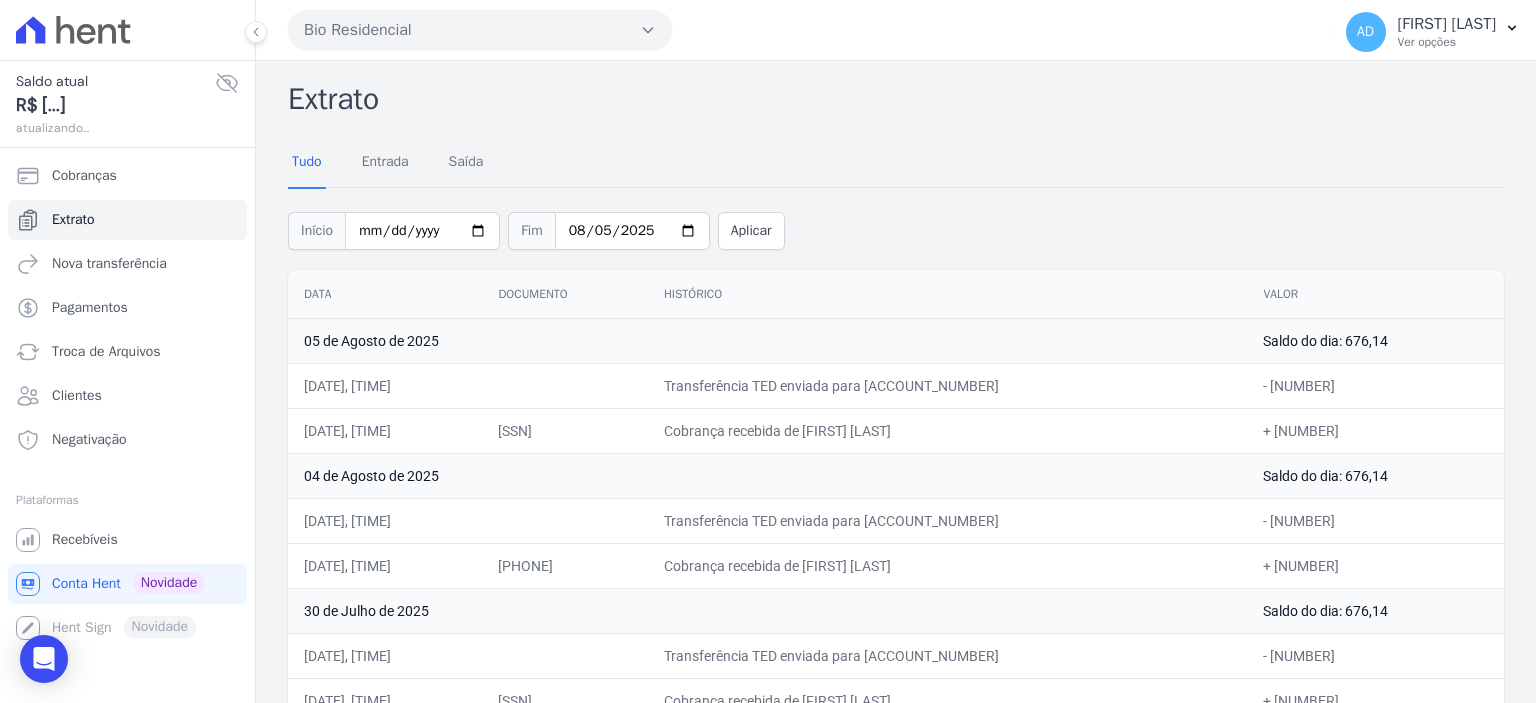 scroll, scrollTop: 0, scrollLeft: 0, axis: both 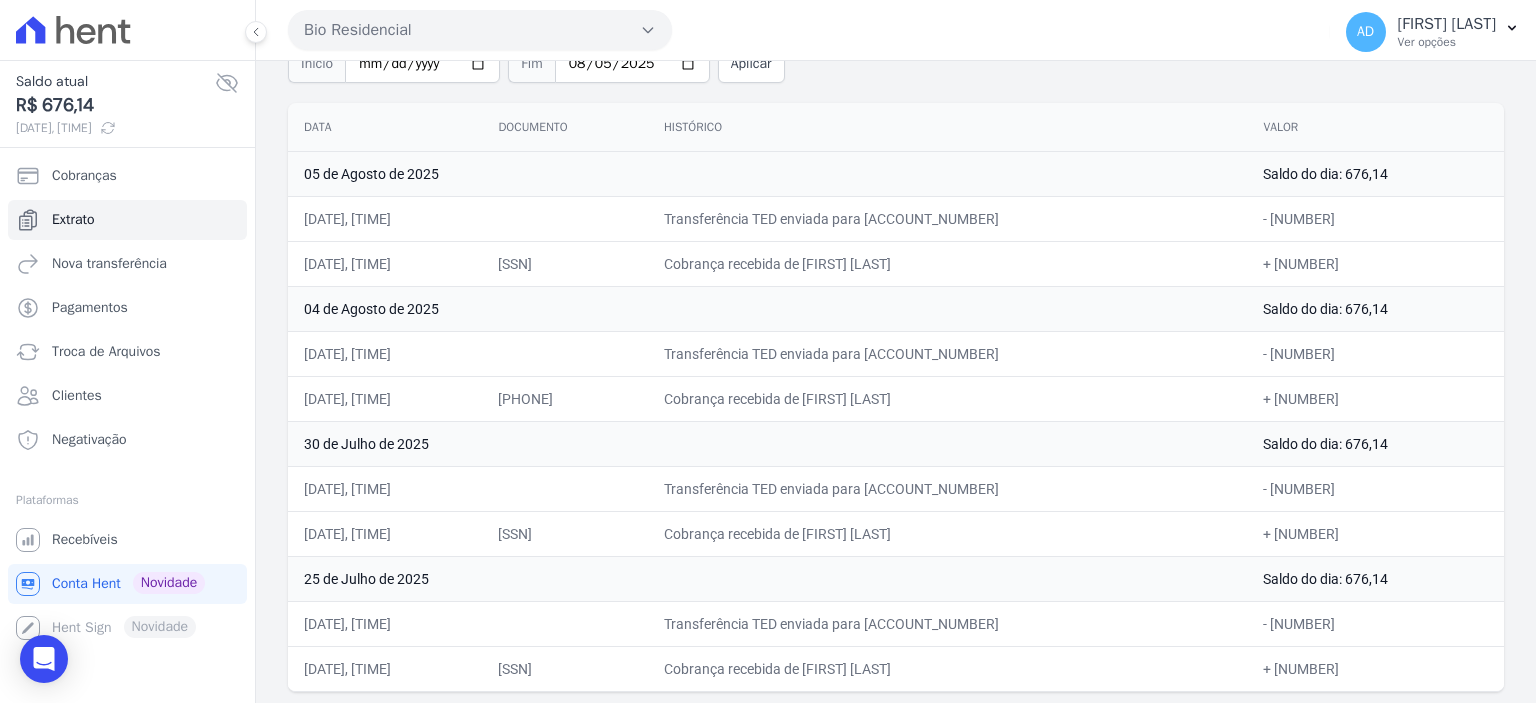 drag, startPoint x: 958, startPoint y: 531, endPoint x: 872, endPoint y: 529, distance: 86.023254 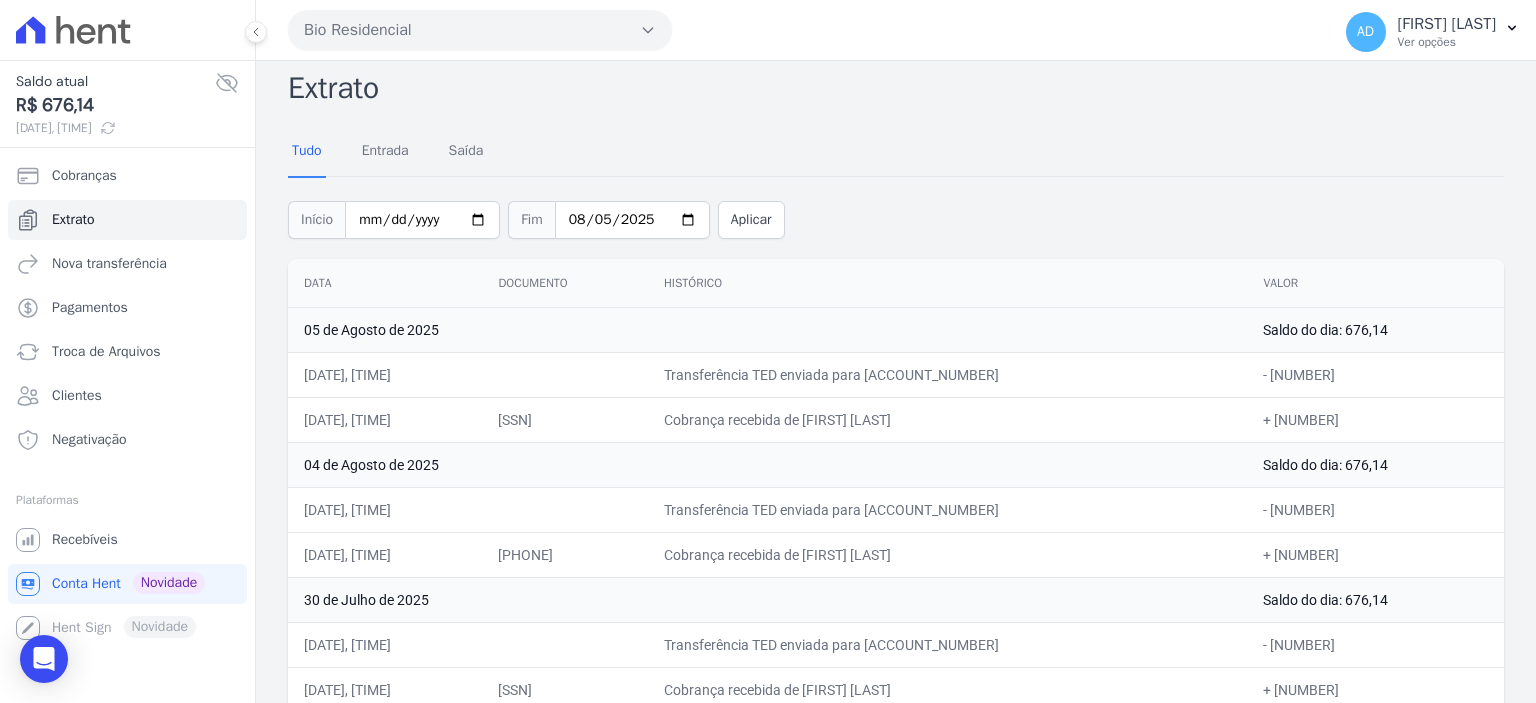 scroll, scrollTop: 0, scrollLeft: 0, axis: both 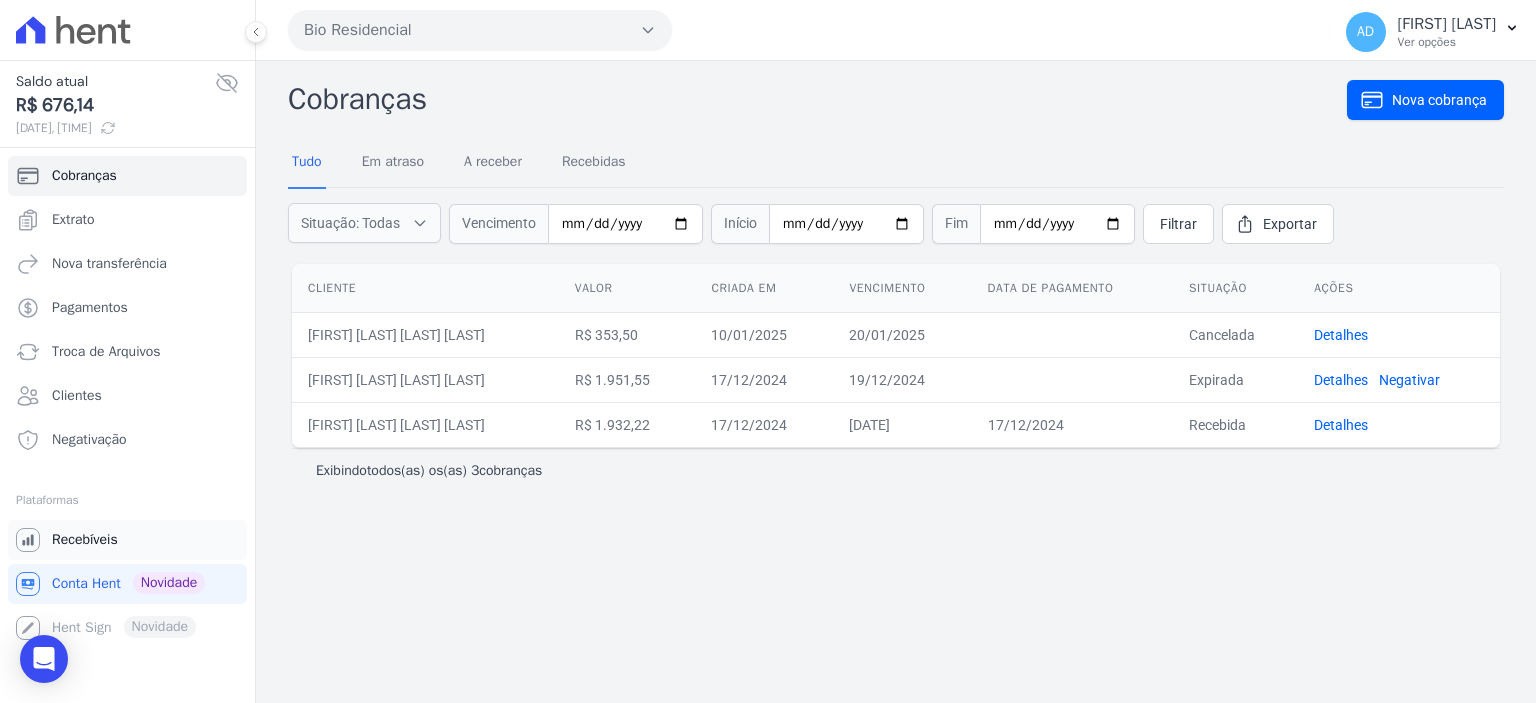 click on "Recebíveis" at bounding box center (127, 540) 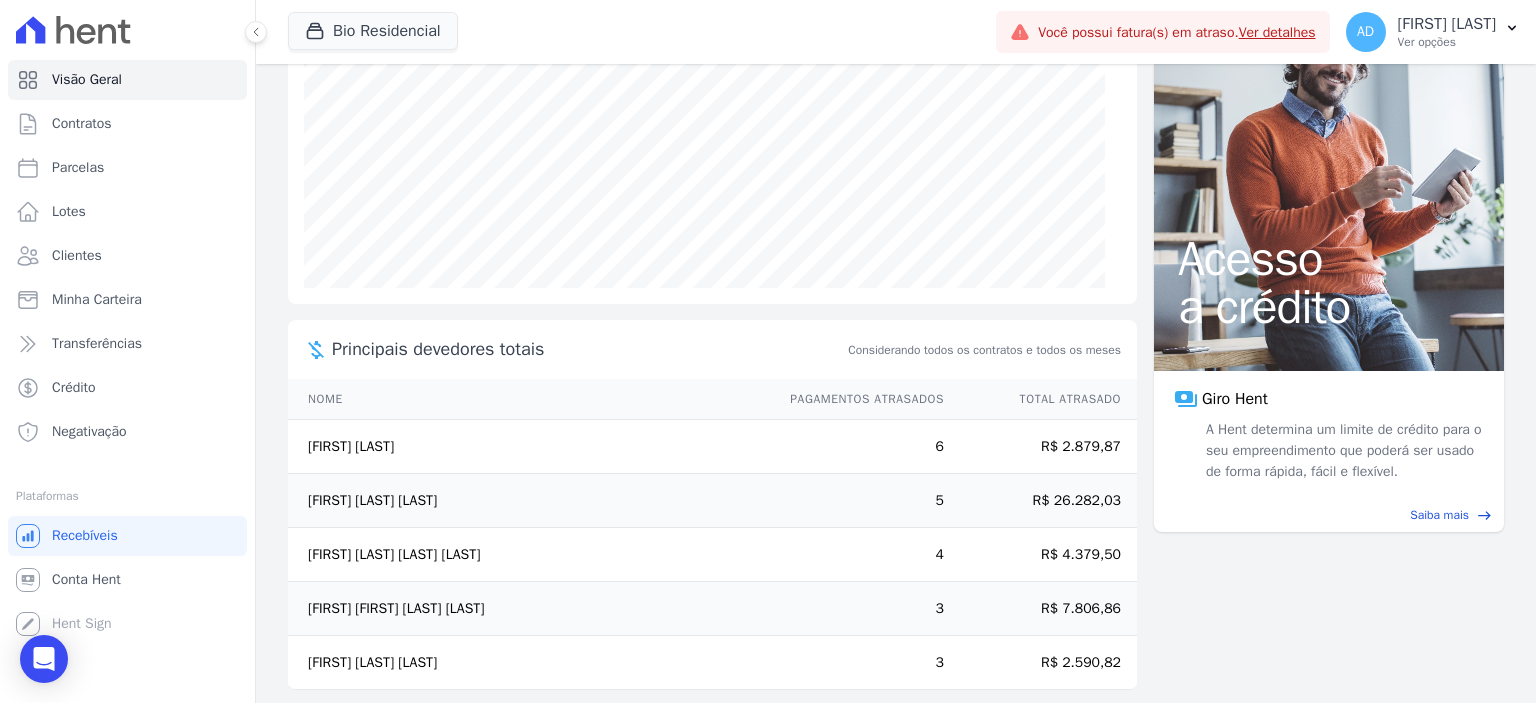 scroll, scrollTop: 300, scrollLeft: 0, axis: vertical 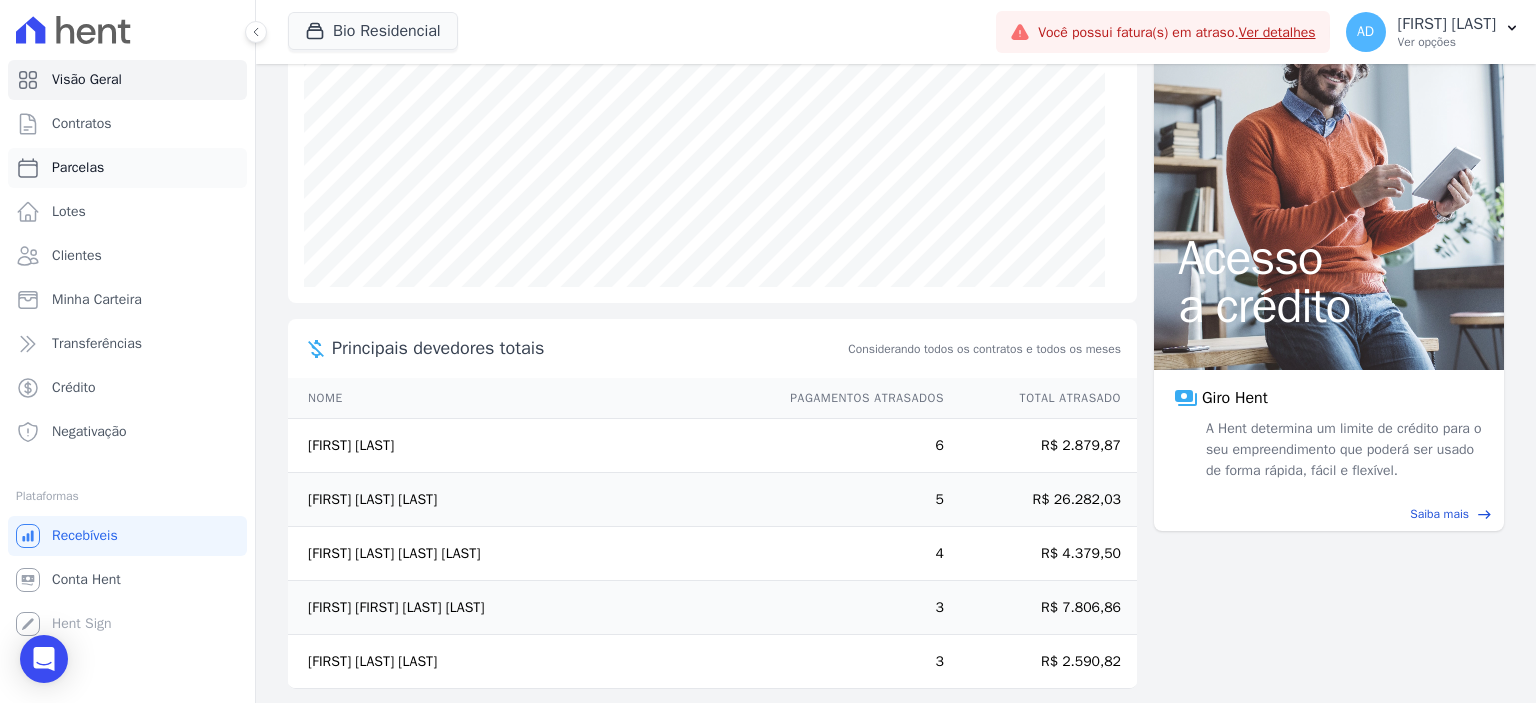 drag, startPoint x: 136, startPoint y: 172, endPoint x: 136, endPoint y: 194, distance: 22 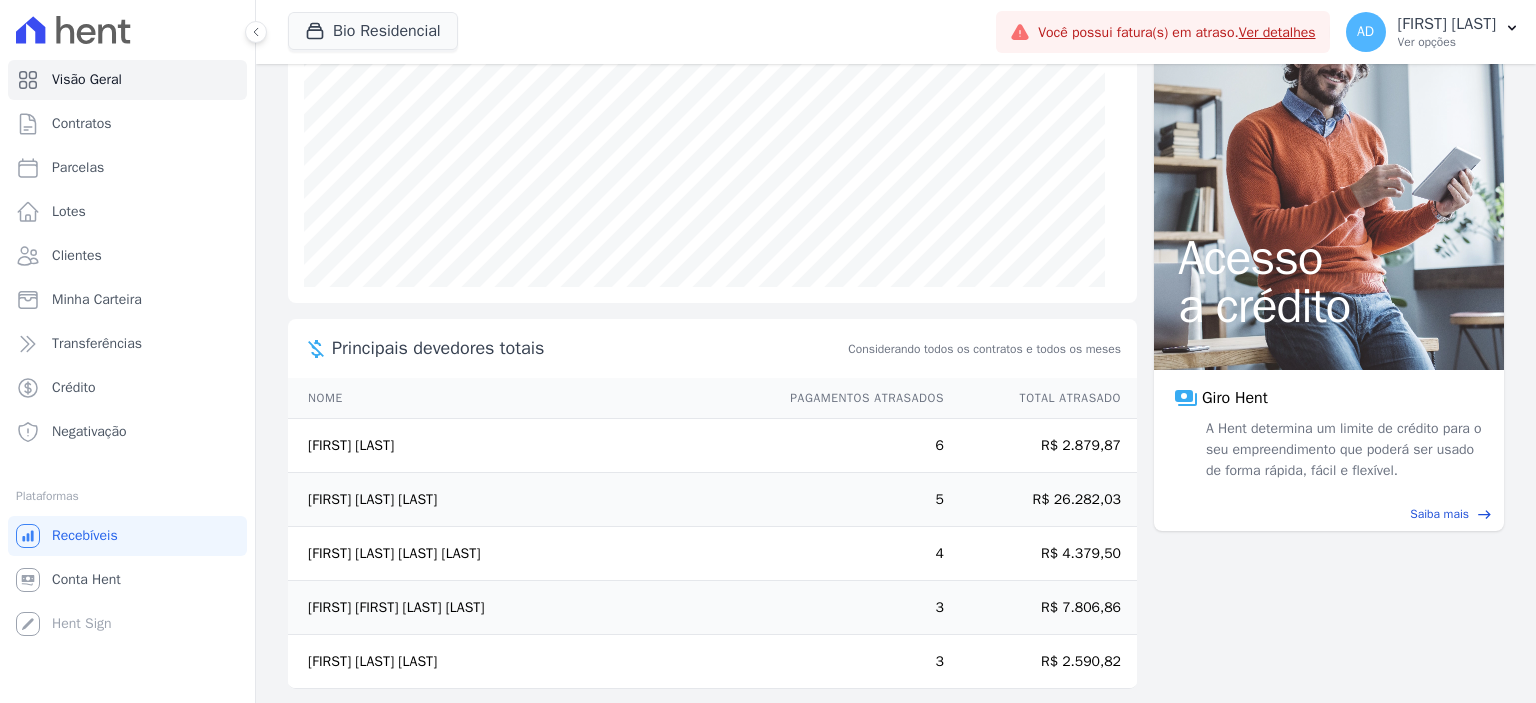 select 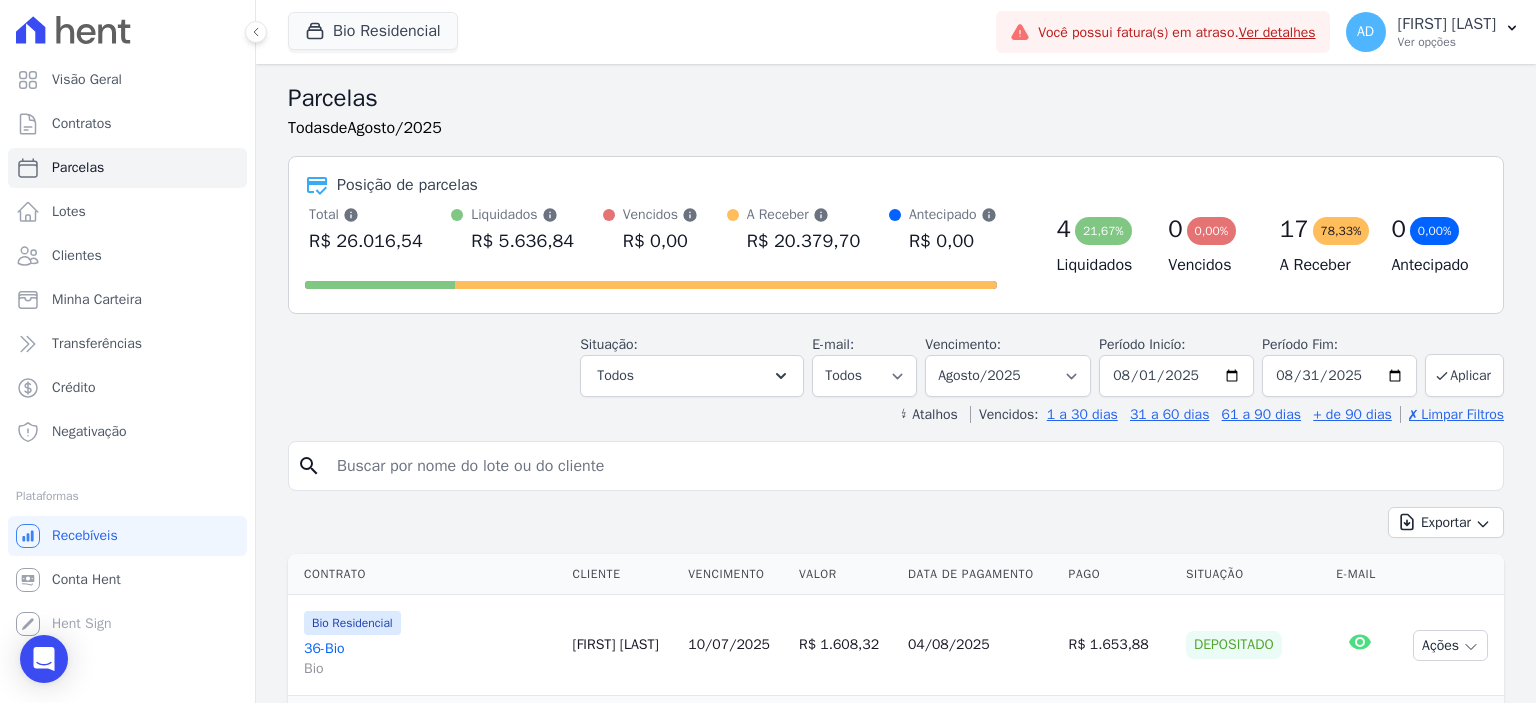click at bounding box center (910, 466) 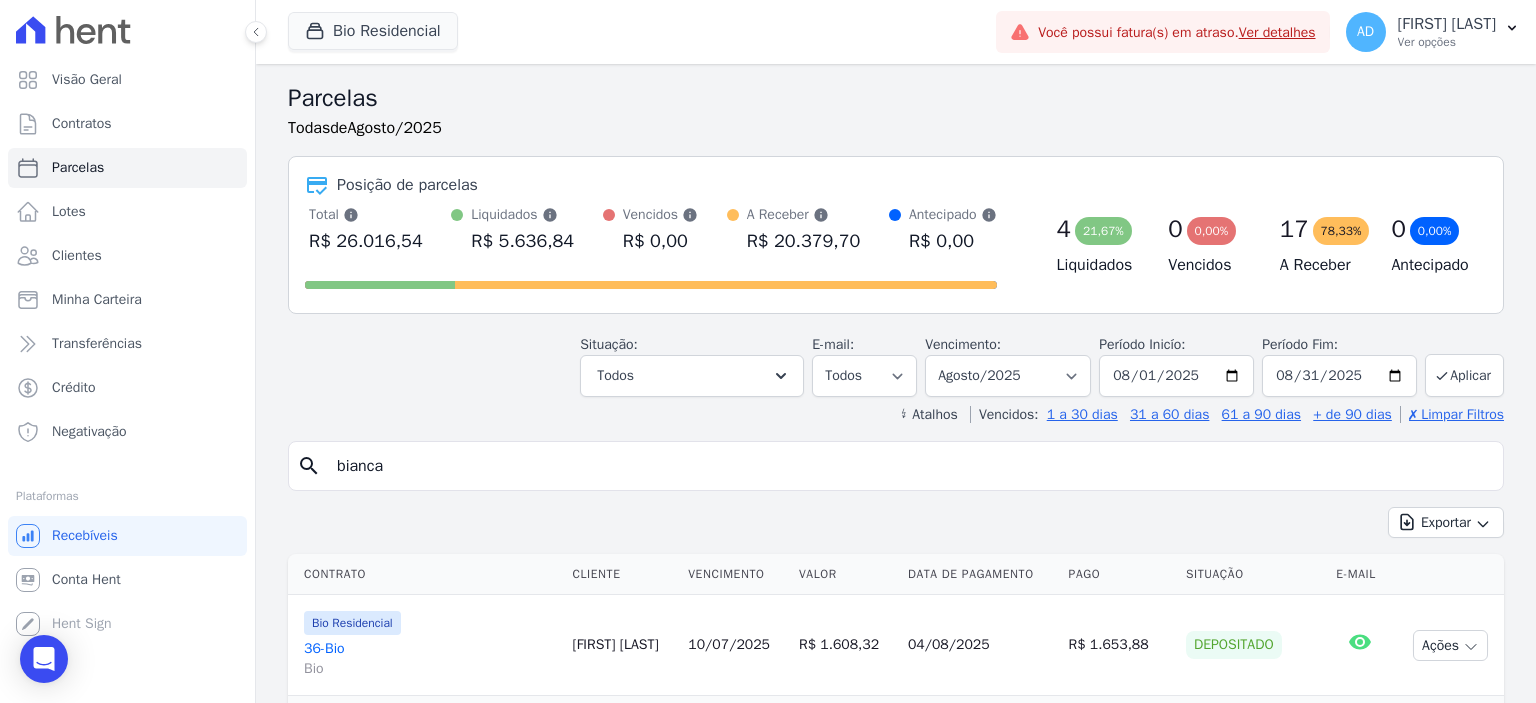 type on "bianca" 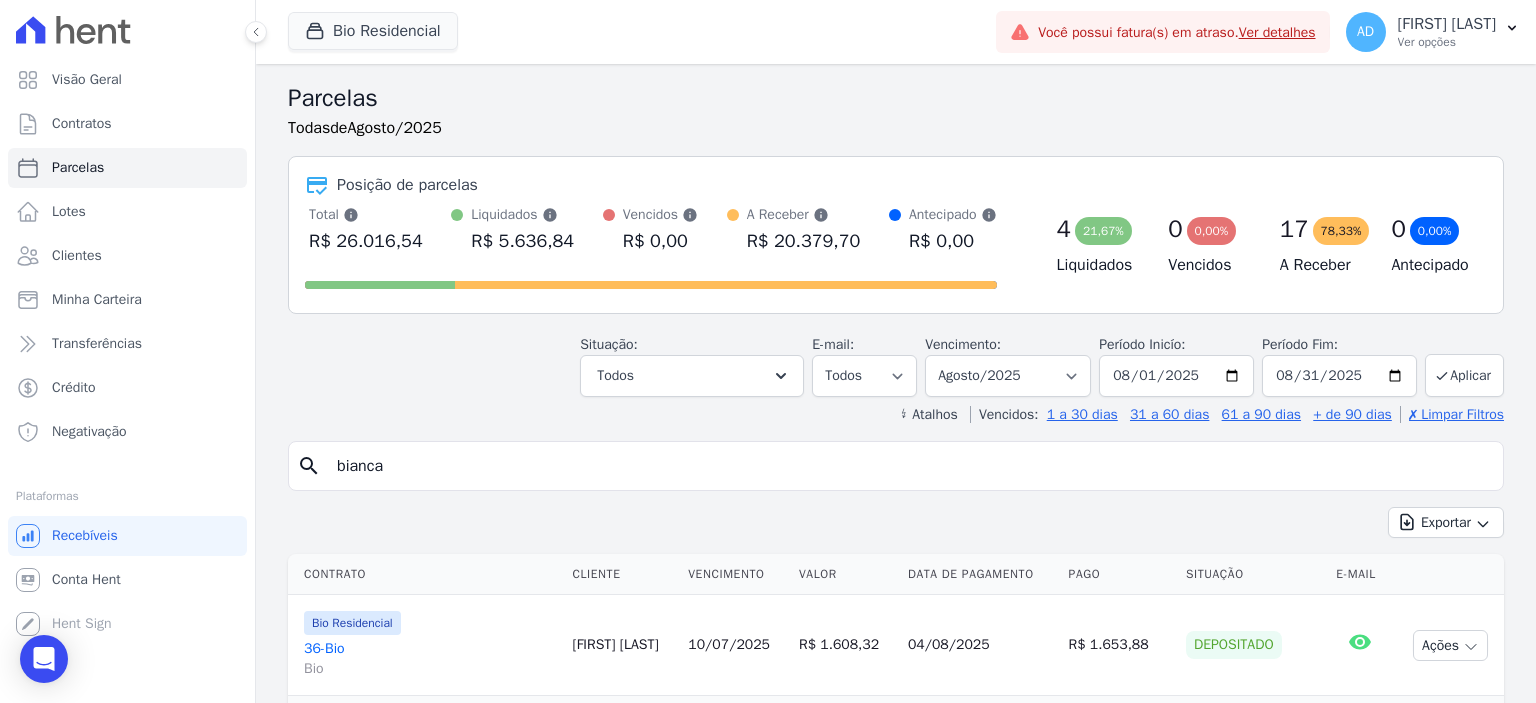select 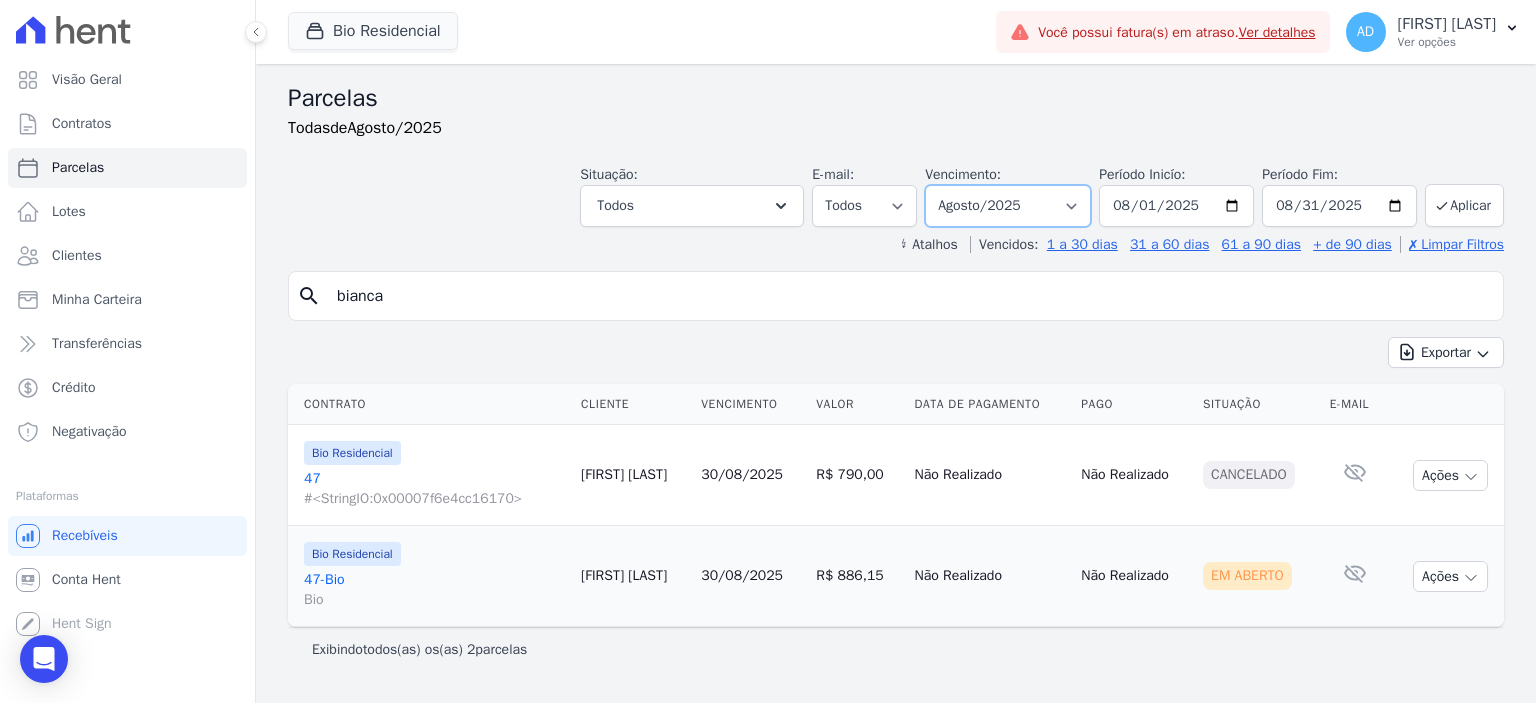 click on "Filtrar por período
────────
Todos os meses
Março/2024
Abril/2024
Maio/2024
Junho/2024
Julho/2024
Agosto/2024
Setembro/2024
Outubro/2024
Novembro/2024
Dezembro/2024
Janeiro/2025
Fevereiro/2025
Março/2025
Abril/2025
Maio/2025
Junho/2025
Julho/2025
Agosto/2025
Setembro/2025
Outubro/2025
Novembro/2025
Dezembro/2025
Janeiro/2026
Fevereiro/2026
Março/2026
Abril/2026
Maio/2026
Junho/2026
Julho/2026
Agosto/2026
Setembro/2026
Outubro/2026
Novembro/2026
Dezembro/2026
Janeiro/2027
Fevereiro/2027
Março/2027
Abril/2027" at bounding box center [1008, 206] 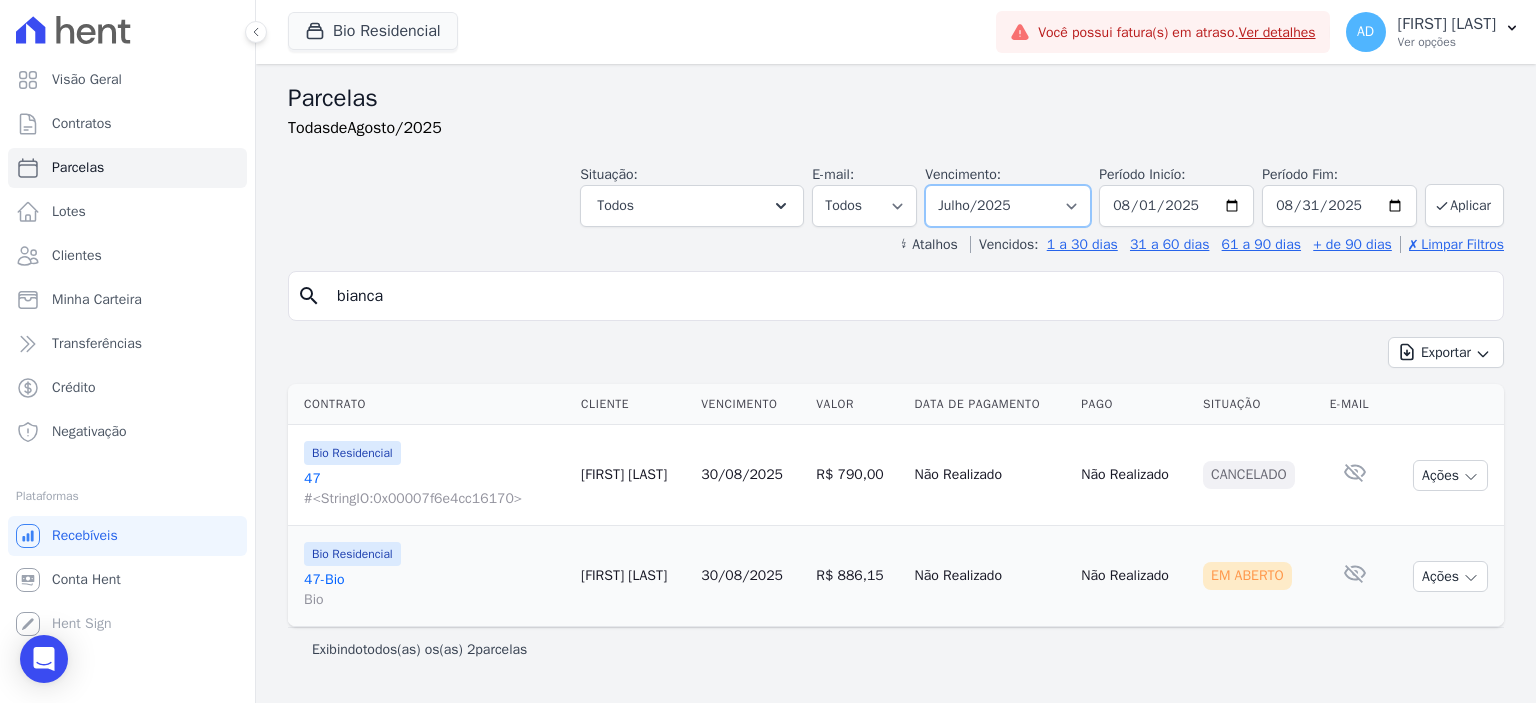 click on "Filtrar por período
────────
Todos os meses
Março/2024
Abril/2024
Maio/2024
Junho/2024
Julho/2024
Agosto/2024
Setembro/2024
Outubro/2024
Novembro/2024
Dezembro/2024
Janeiro/2025
Fevereiro/2025
Março/2025
Abril/2025
Maio/2025
Junho/2025
Julho/2025
Agosto/2025
Setembro/2025
Outubro/2025
Novembro/2025
Dezembro/2025
Janeiro/2026
Fevereiro/2026
Março/2026
Abril/2026
Maio/2026
Junho/2026
Julho/2026
Agosto/2026
Setembro/2026
Outubro/2026
Novembro/2026
Dezembro/2026
Janeiro/2027
Fevereiro/2027
Março/2027
Abril/2027" at bounding box center [1008, 206] 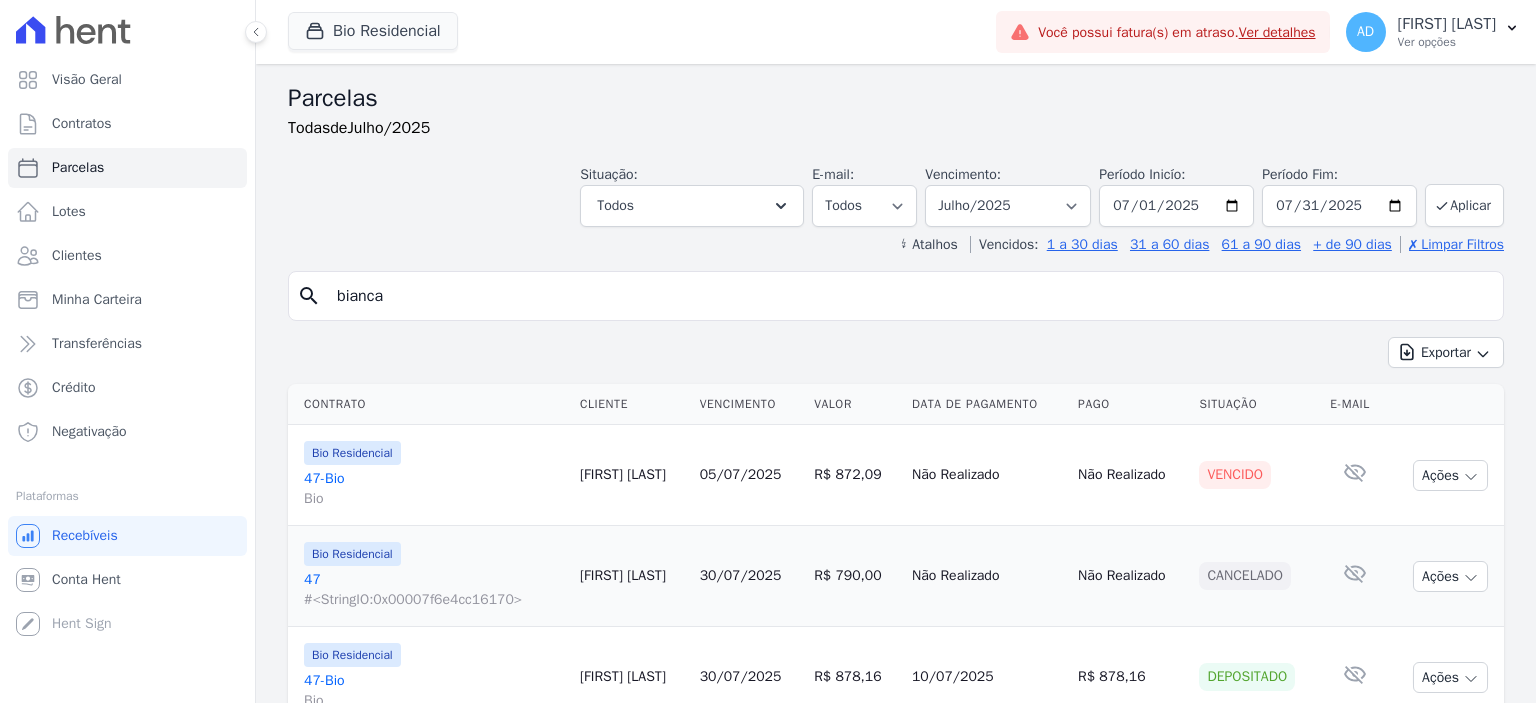 select 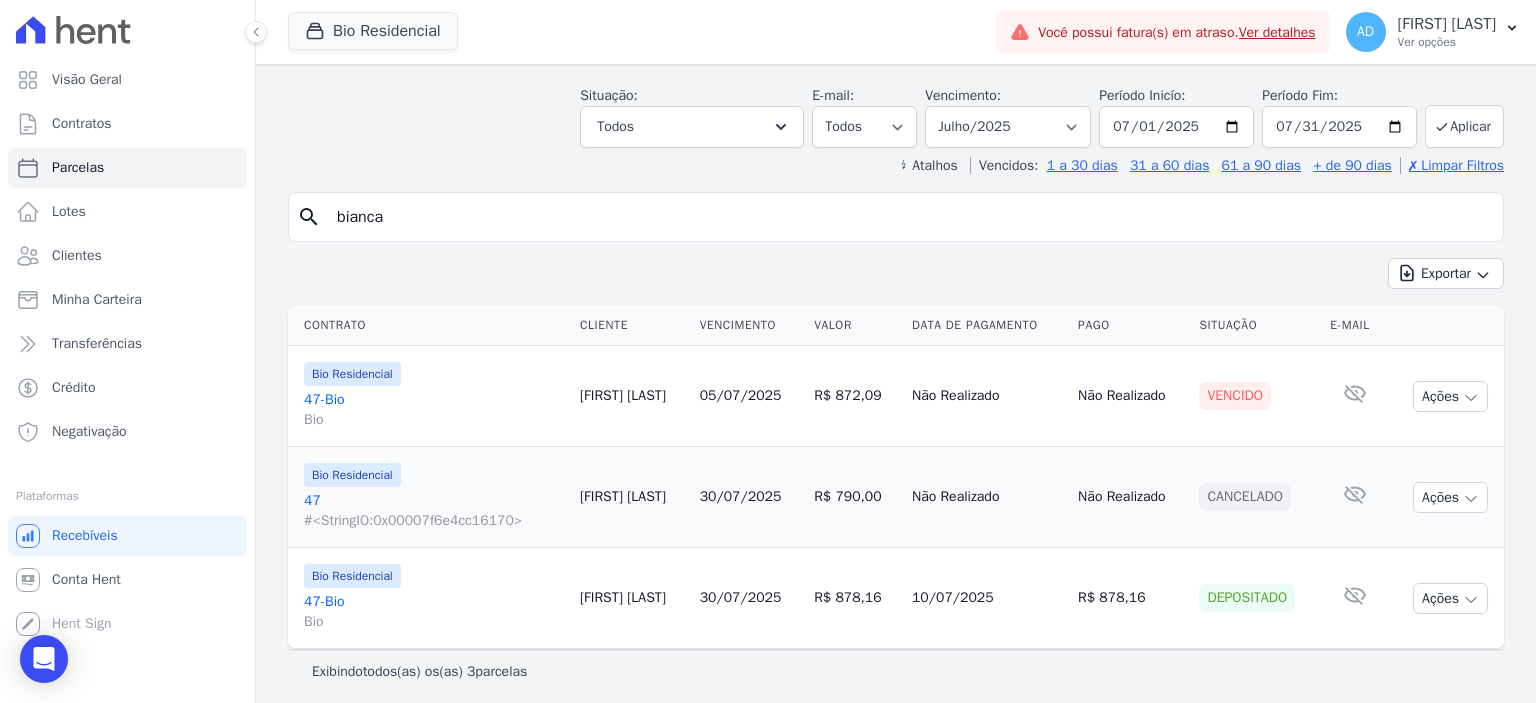 scroll, scrollTop: 84, scrollLeft: 0, axis: vertical 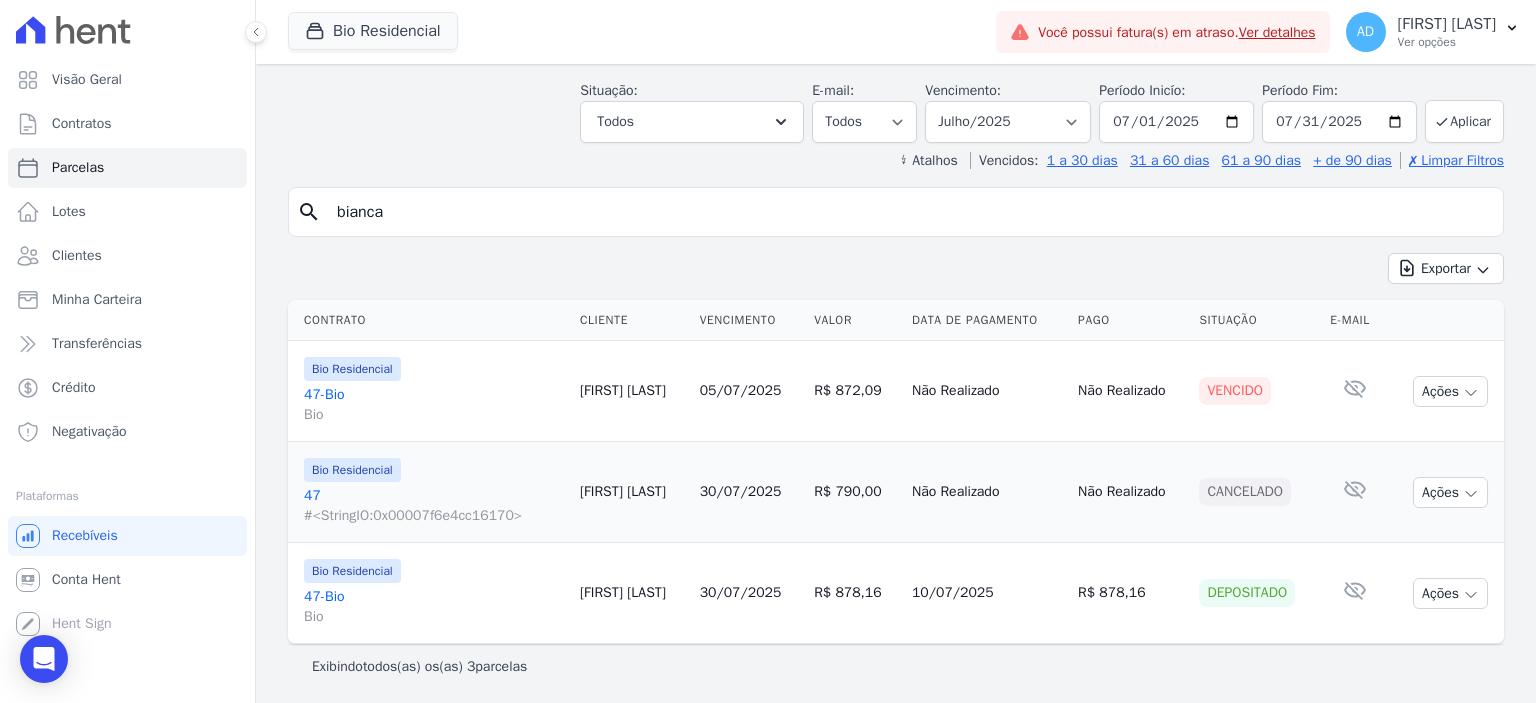 click on "30/07/2025" at bounding box center [741, 491] 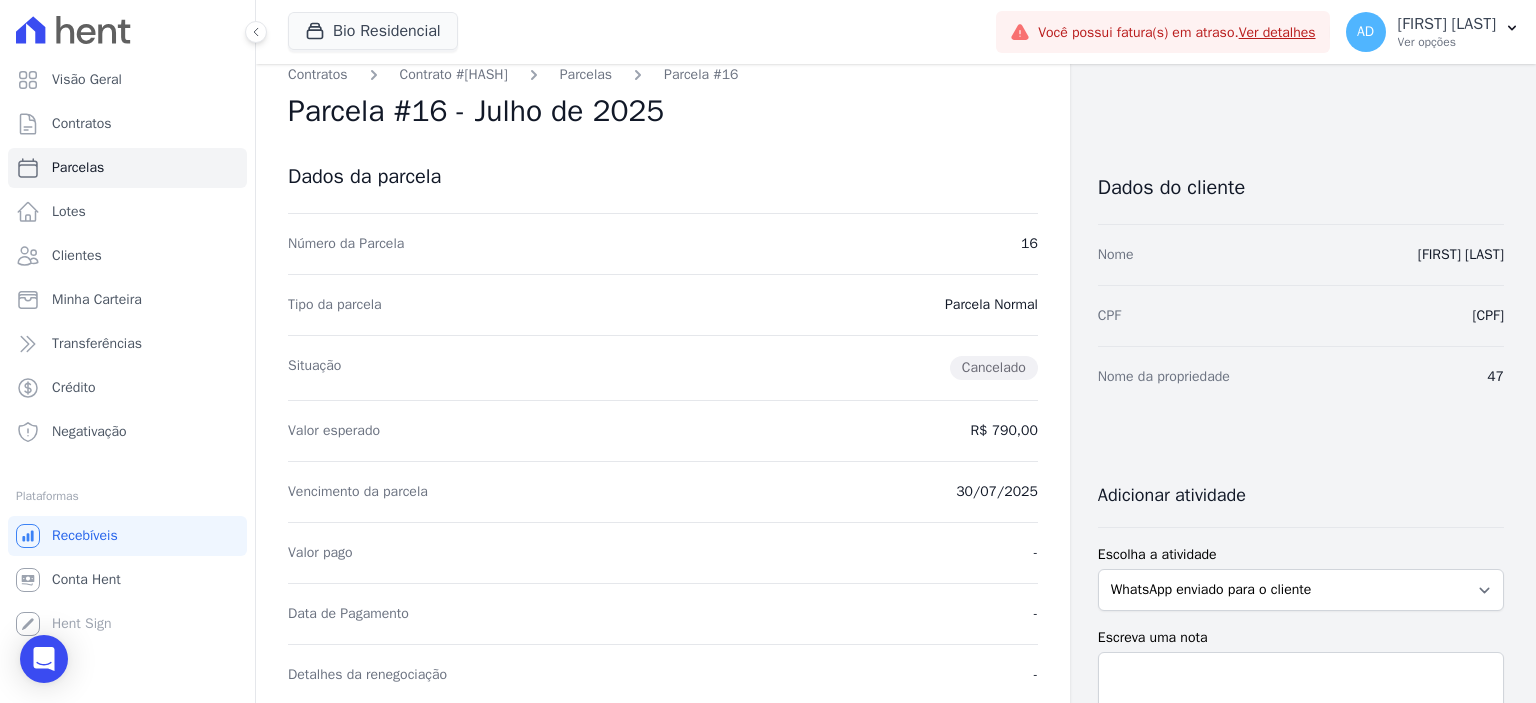 scroll, scrollTop: 0, scrollLeft: 0, axis: both 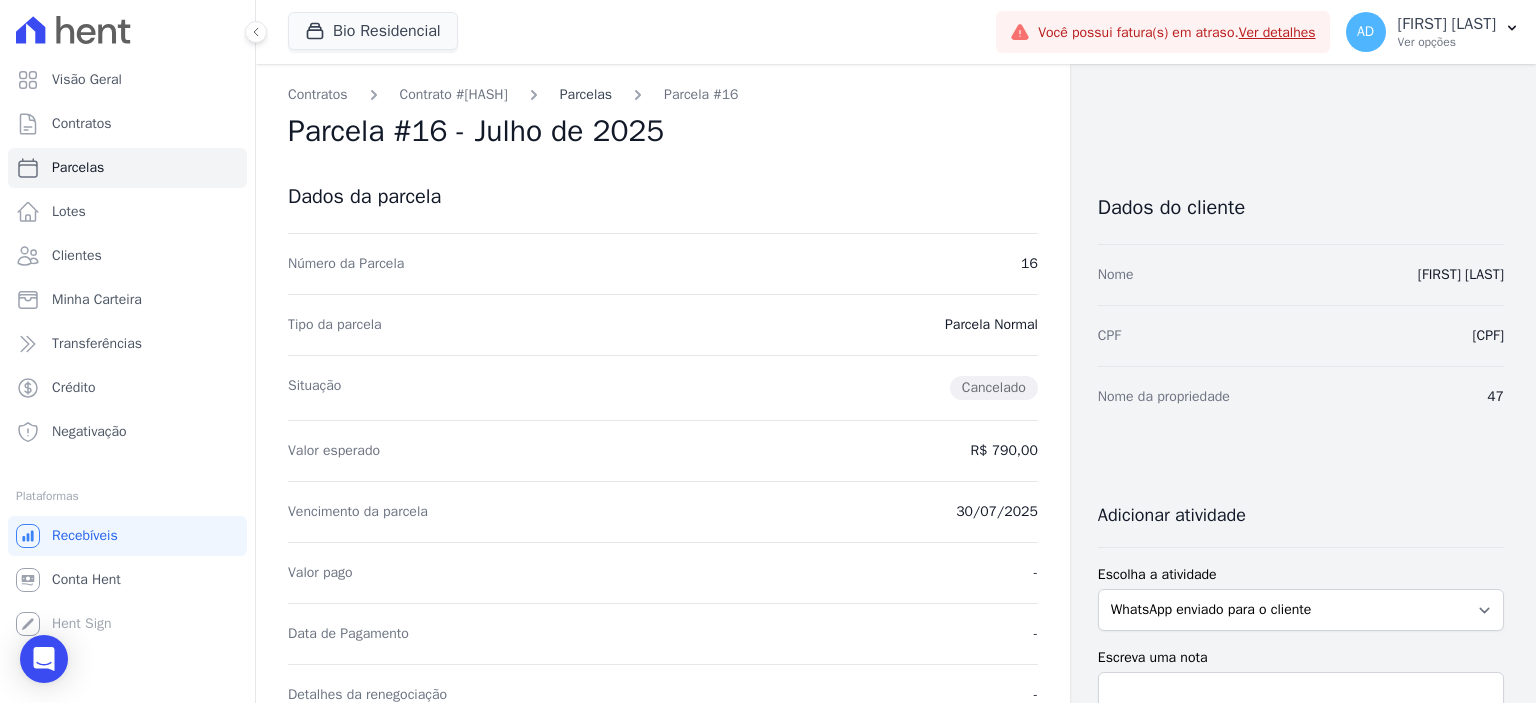 click on "Parcelas" at bounding box center [586, 94] 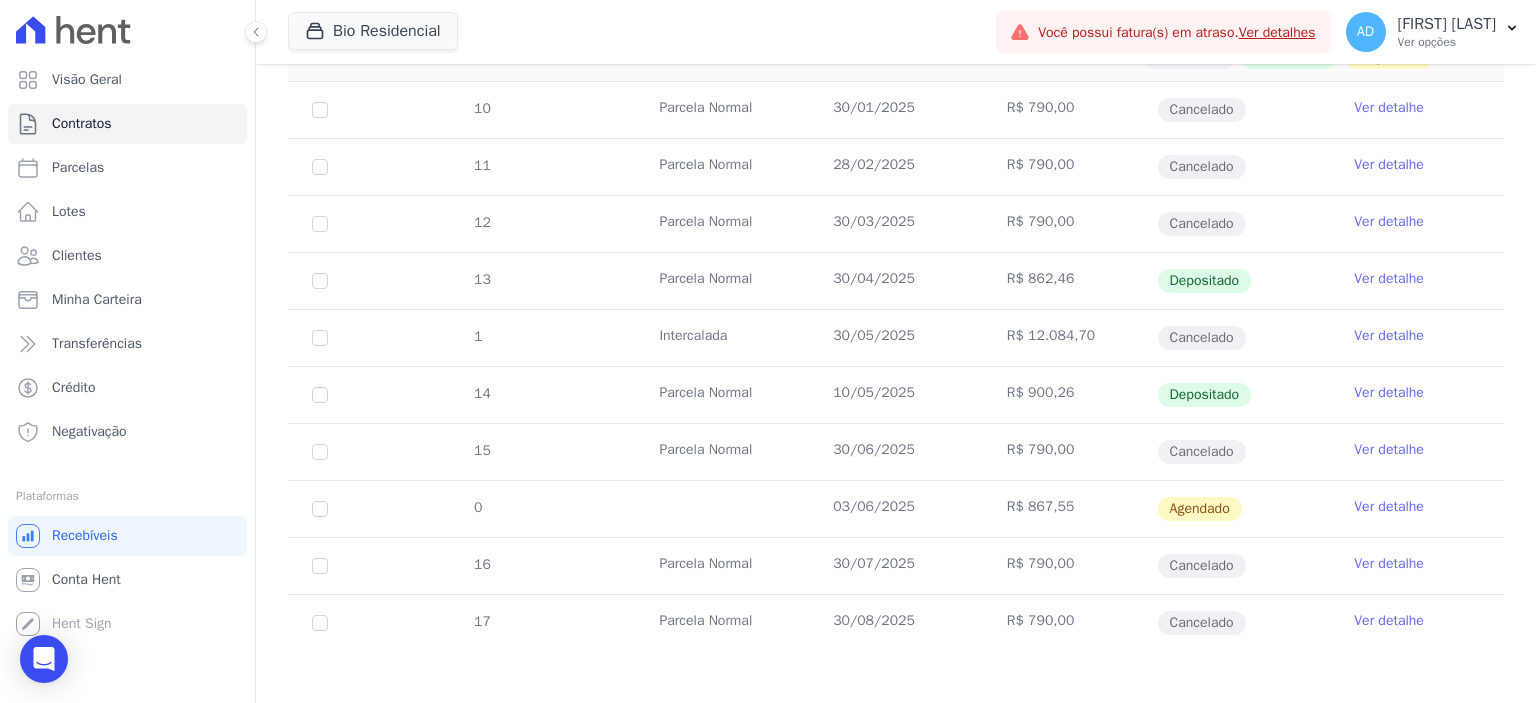 scroll, scrollTop: 391, scrollLeft: 0, axis: vertical 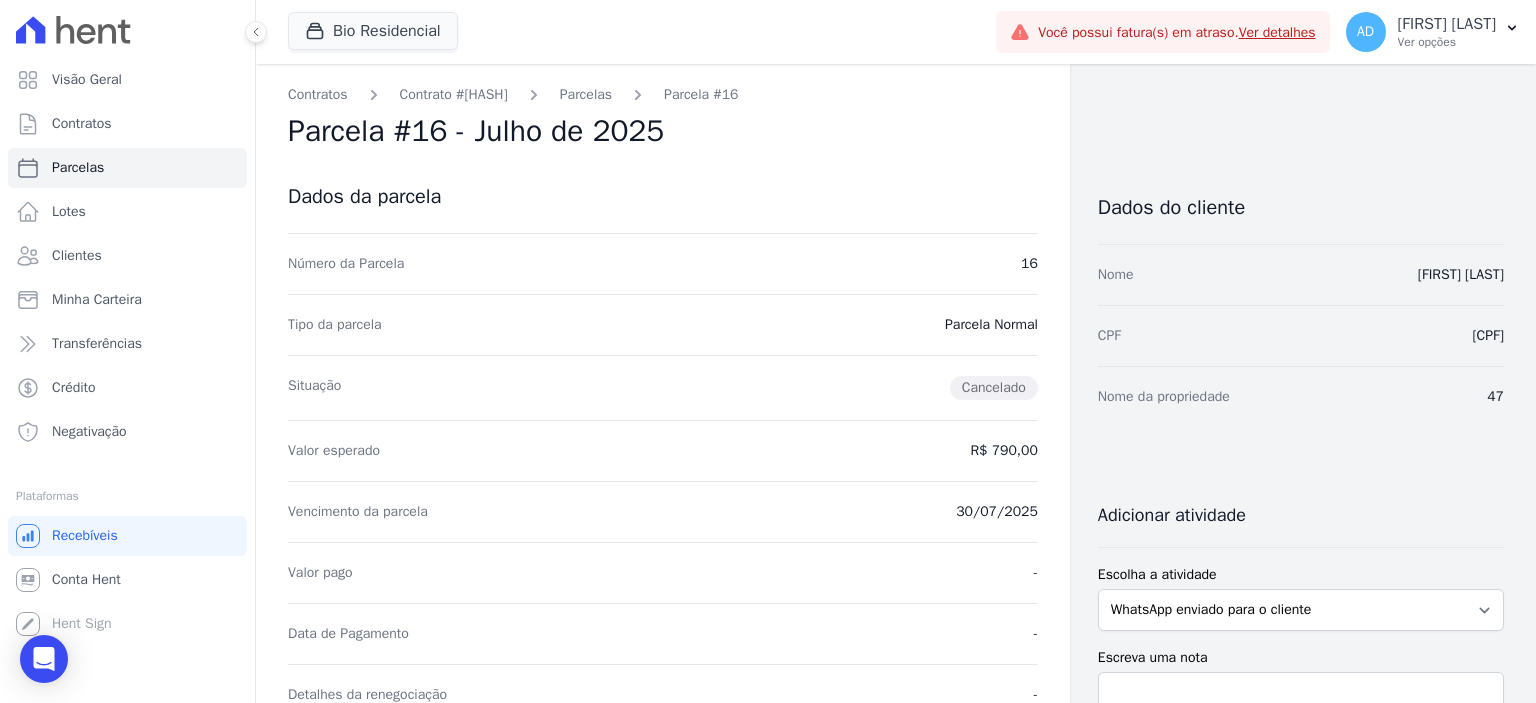 select 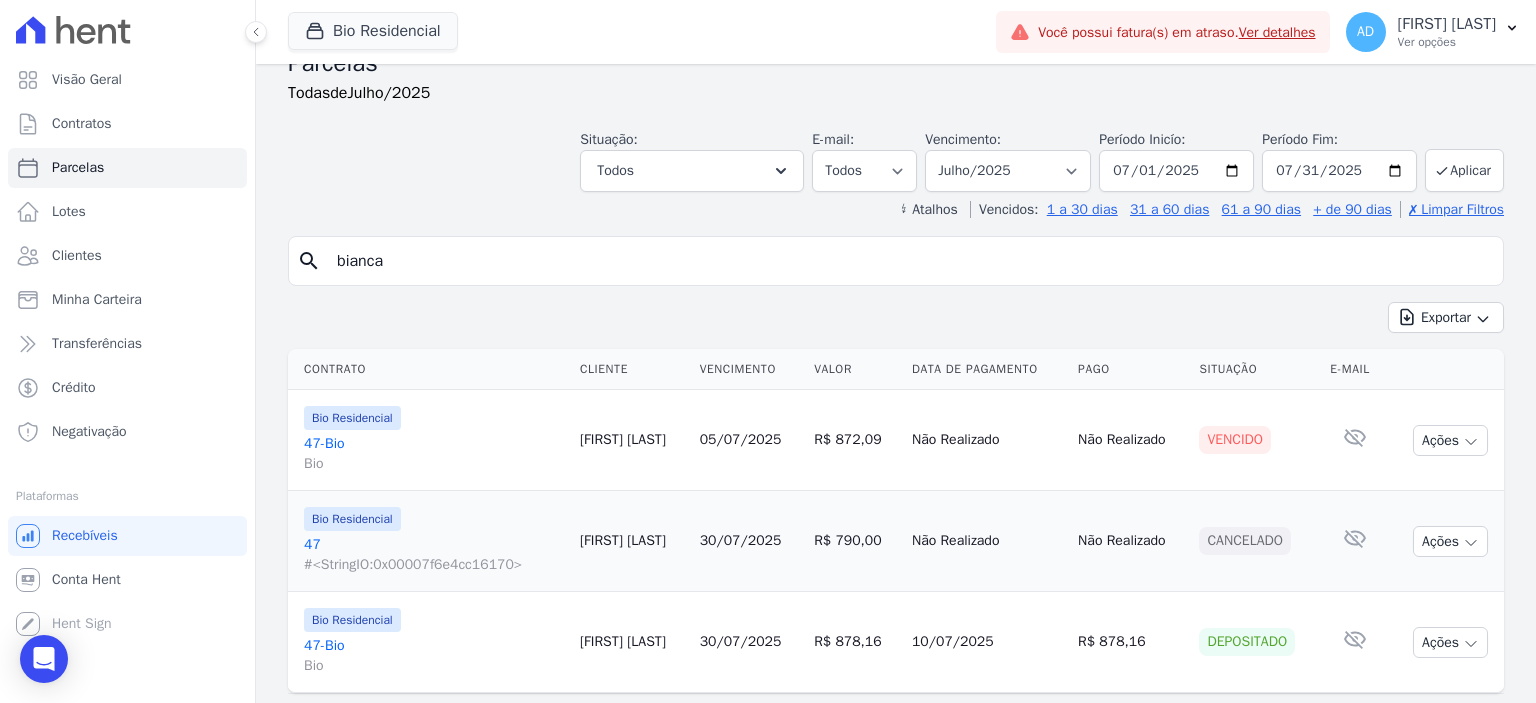 scroll, scrollTop: 84, scrollLeft: 0, axis: vertical 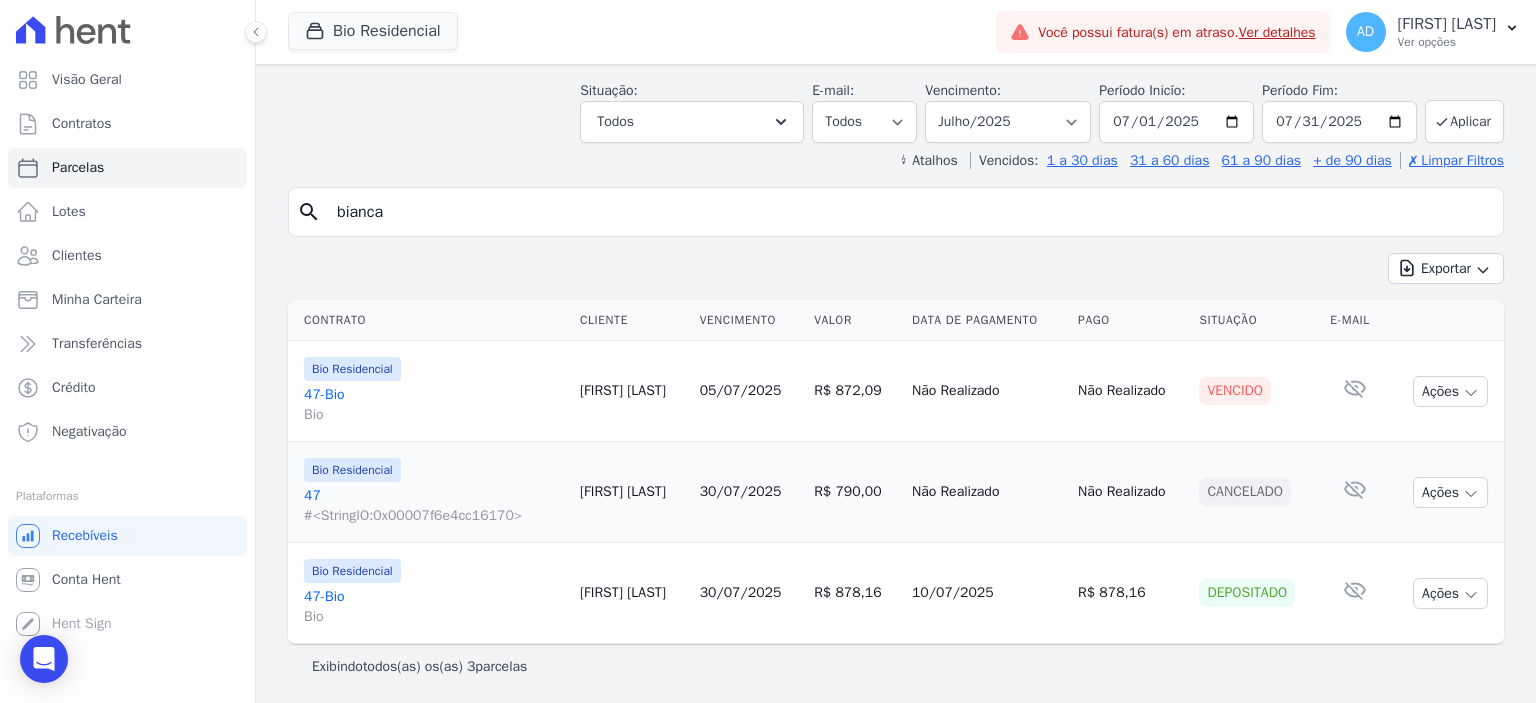 click on "30/07/2025" at bounding box center (749, 593) 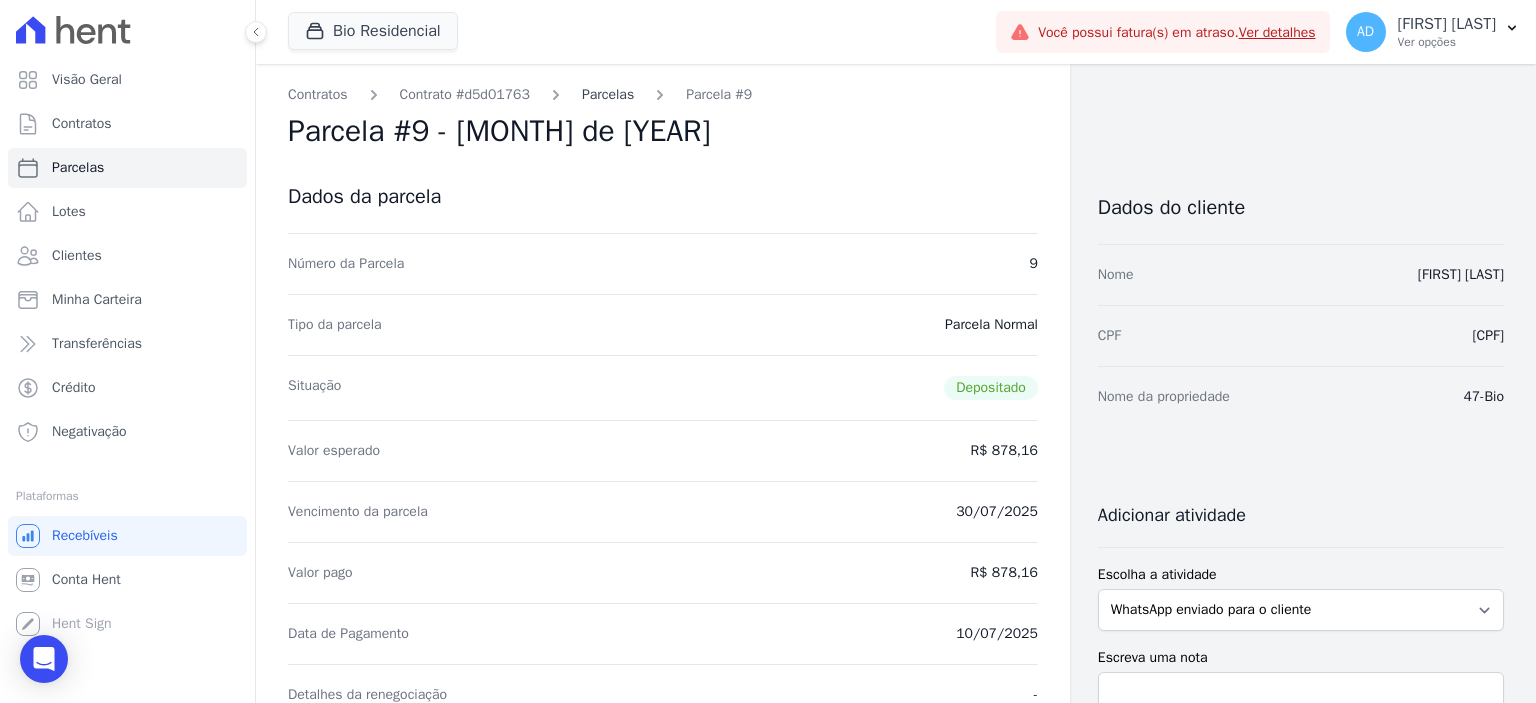 click on "Parcelas" at bounding box center [608, 94] 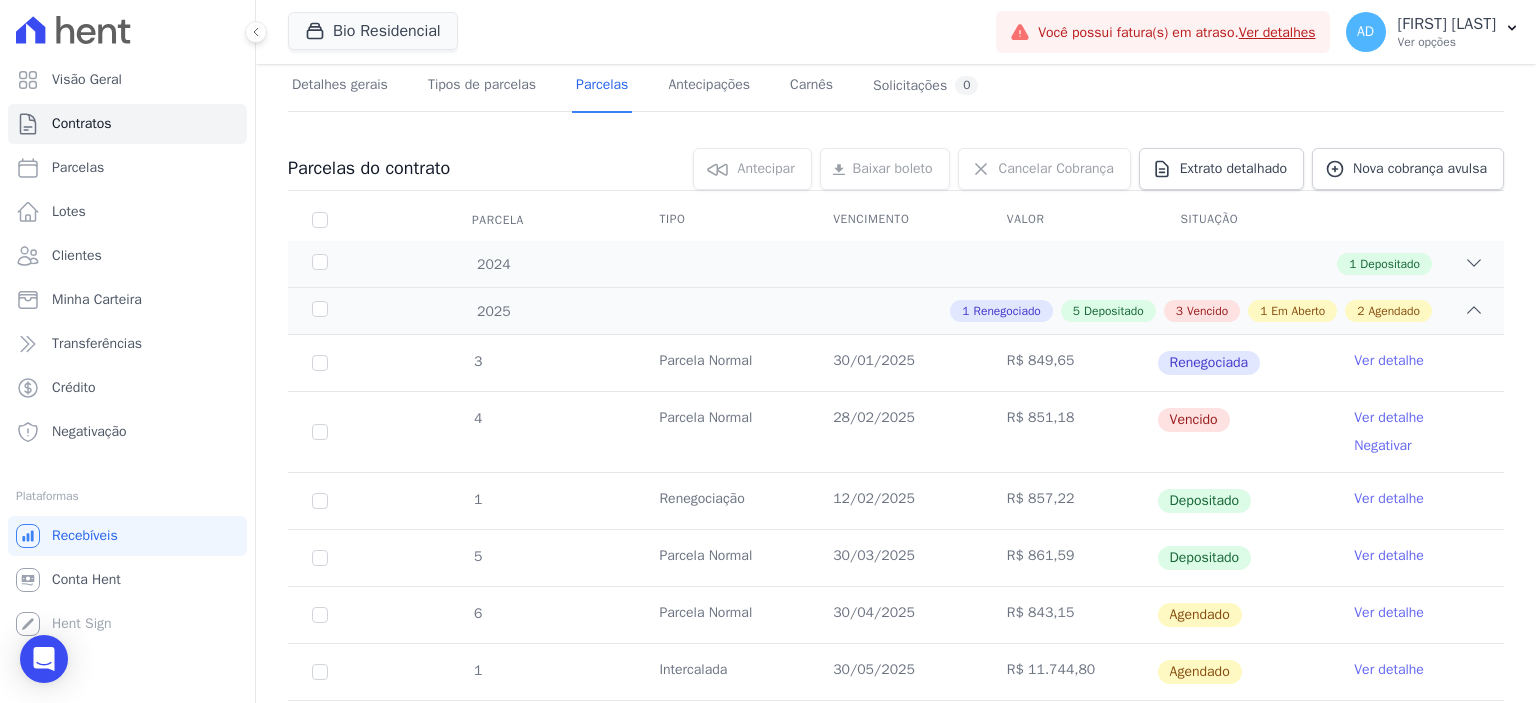 scroll, scrollTop: 0, scrollLeft: 0, axis: both 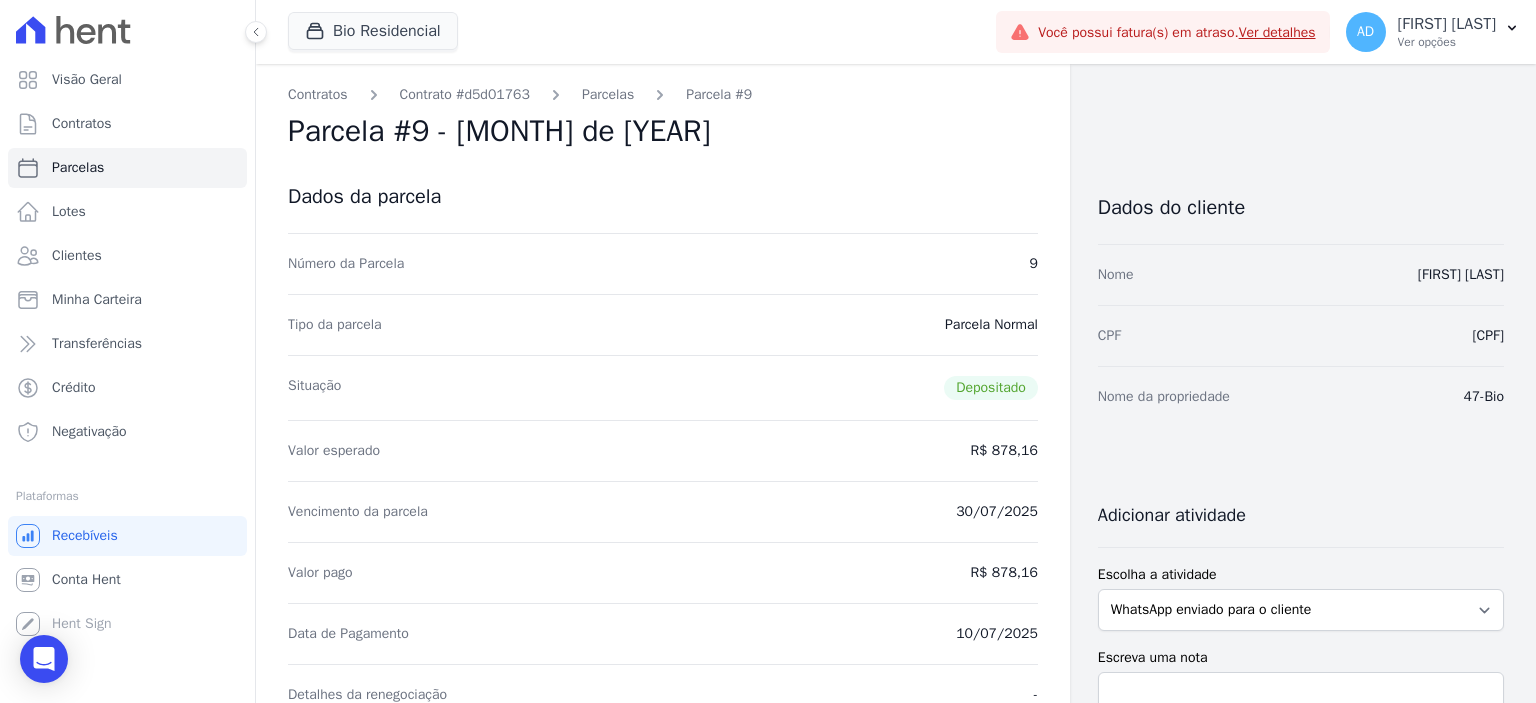 select 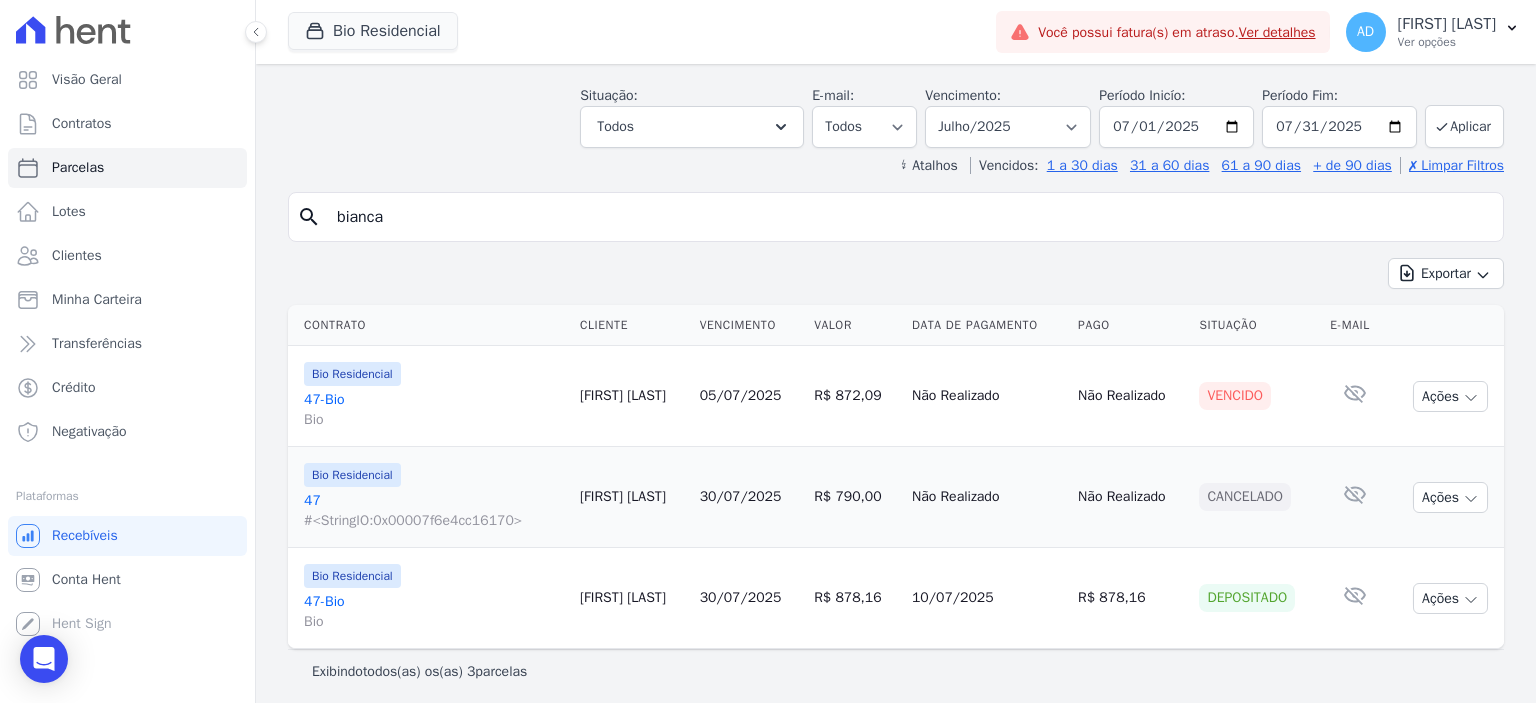 scroll, scrollTop: 84, scrollLeft: 0, axis: vertical 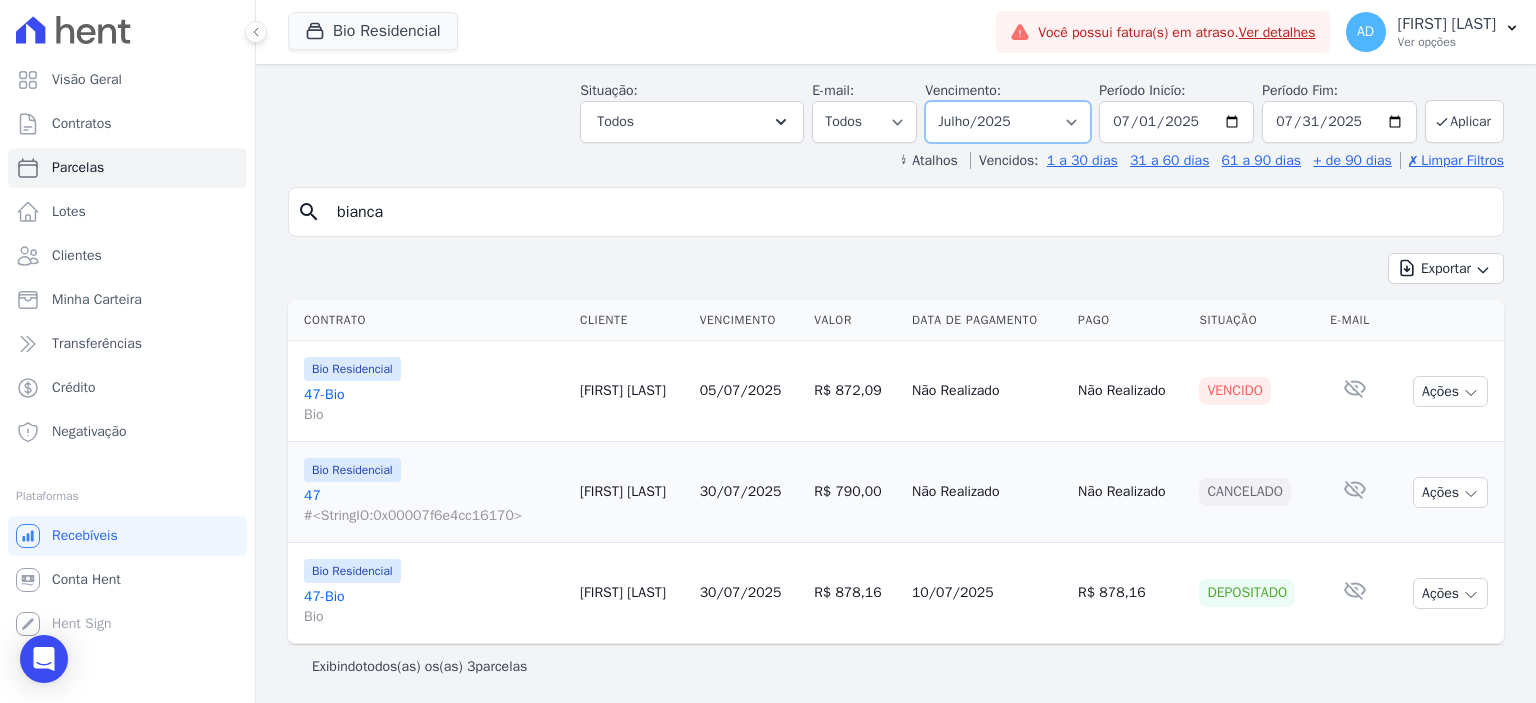 click on "Filtrar por período
────────
Todos os meses
Março/2024
Abril/2024
Maio/2024
Junho/2024
Julho/2024
Agosto/2024
Setembro/2024
Outubro/2024
Novembro/2024
Dezembro/2024
Janeiro/2025
Fevereiro/2025
Março/2025
Abril/2025
Maio/2025
Junho/2025
Julho/2025
Agosto/2025
Setembro/2025
Outubro/2025
Novembro/2025
Dezembro/2025
Janeiro/2026
Fevereiro/2026
Março/2026
Abril/2026
Maio/2026
Junho/2026
Julho/2026
Agosto/2026
Setembro/2026
Outubro/2026
Novembro/2026
Dezembro/2026
Janeiro/2027
Fevereiro/2027
Março/2027
Abril/2027" at bounding box center (1008, 122) 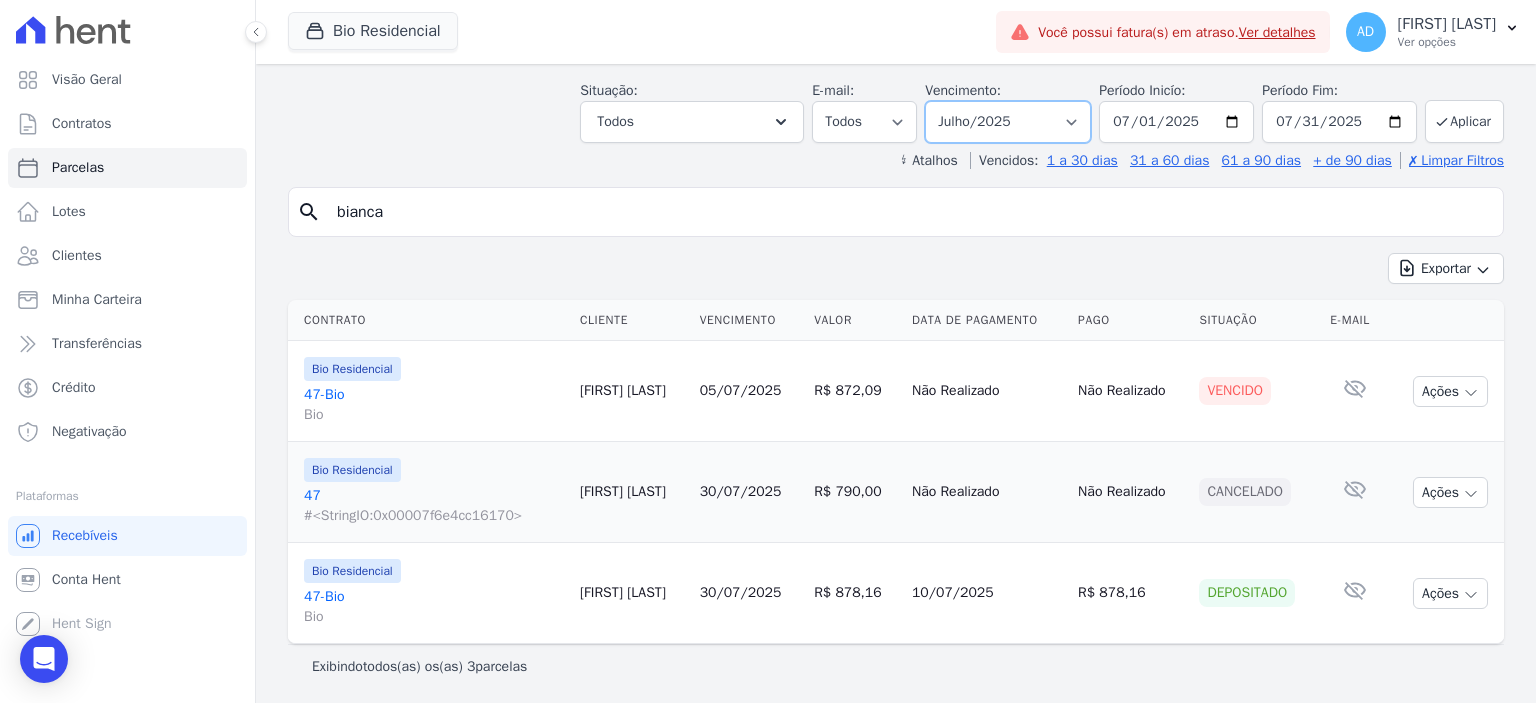 select on "06/2025" 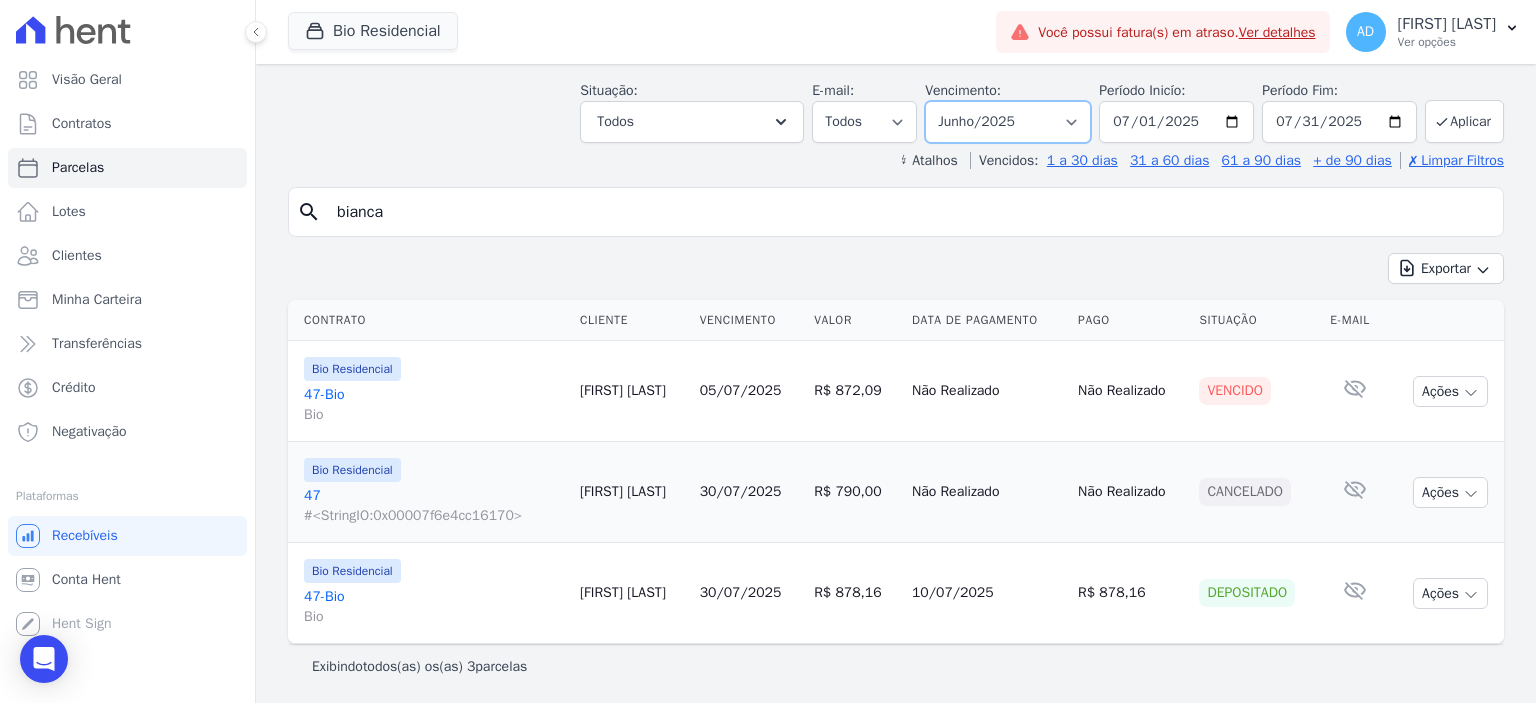 click on "Filtrar por período
────────
Todos os meses
Março/2024
Abril/2024
Maio/2024
Junho/2024
Julho/2024
Agosto/2024
Setembro/2024
Outubro/2024
Novembro/2024
Dezembro/2024
Janeiro/2025
Fevereiro/2025
Março/2025
Abril/2025
Maio/2025
Junho/2025
Julho/2025
Agosto/2025
Setembro/2025
Outubro/2025
Novembro/2025
Dezembro/2025
Janeiro/2026
Fevereiro/2026
Março/2026
Abril/2026
Maio/2026
Junho/2026
Julho/2026
Agosto/2026
Setembro/2026
Outubro/2026
Novembro/2026
Dezembro/2026
Janeiro/2027
Fevereiro/2027
Março/2027
Abril/2027" at bounding box center (1008, 122) 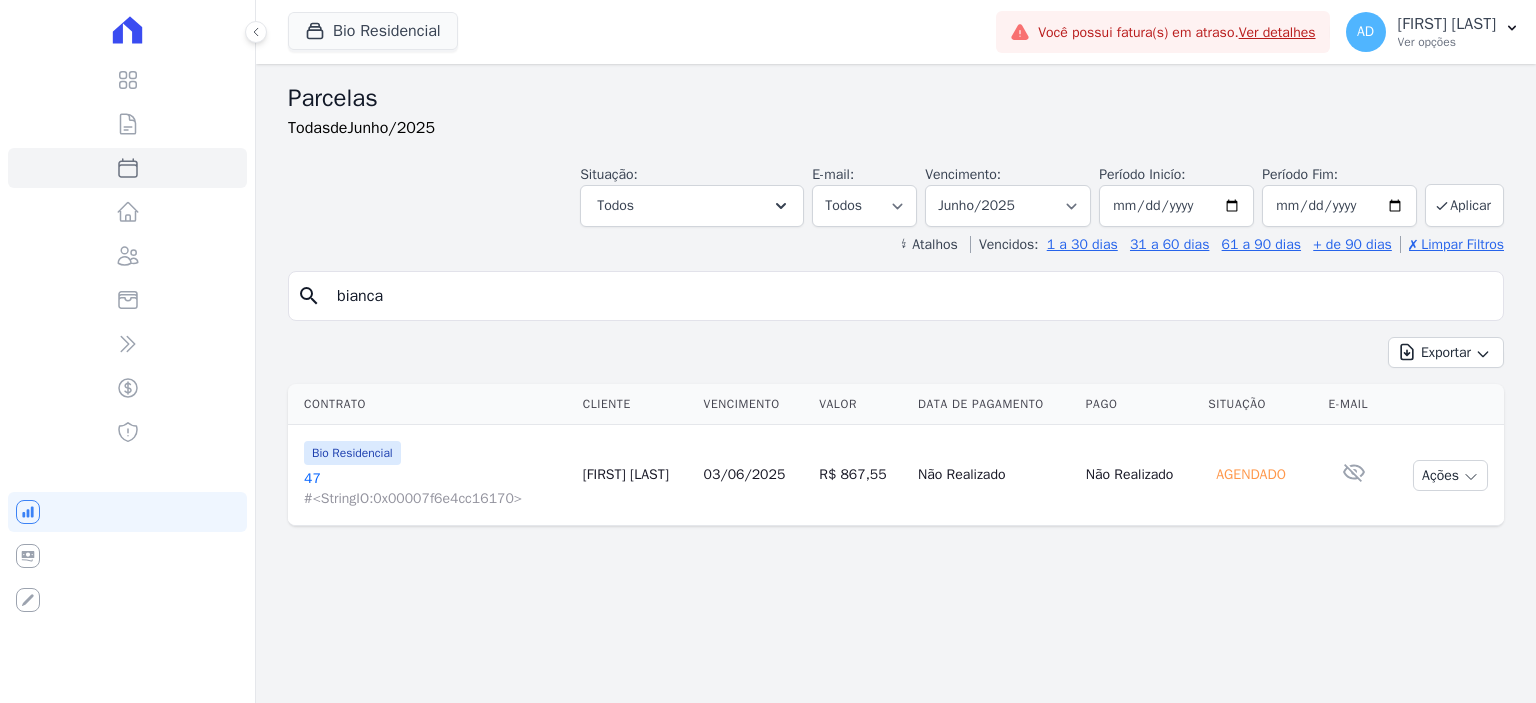 select 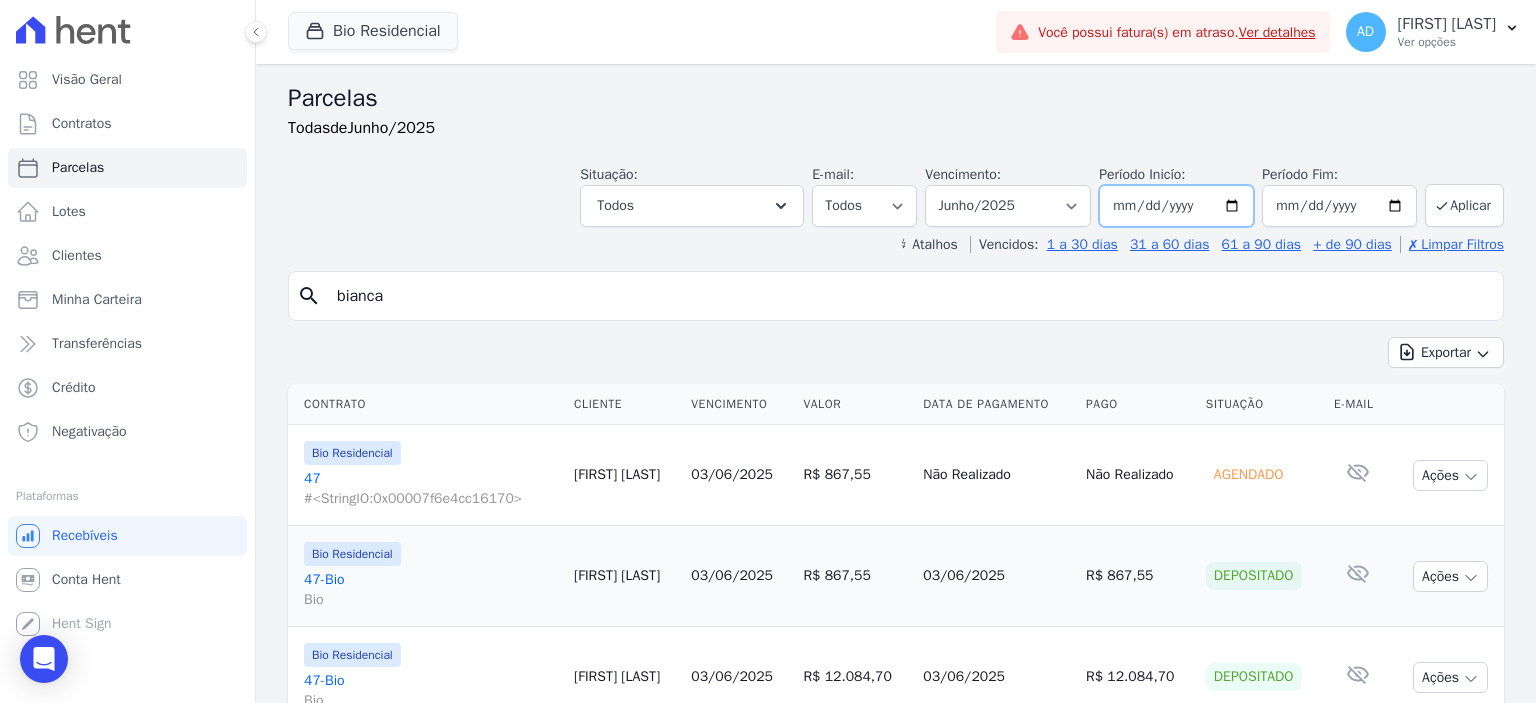 click on "[DATE]" at bounding box center (1176, 206) 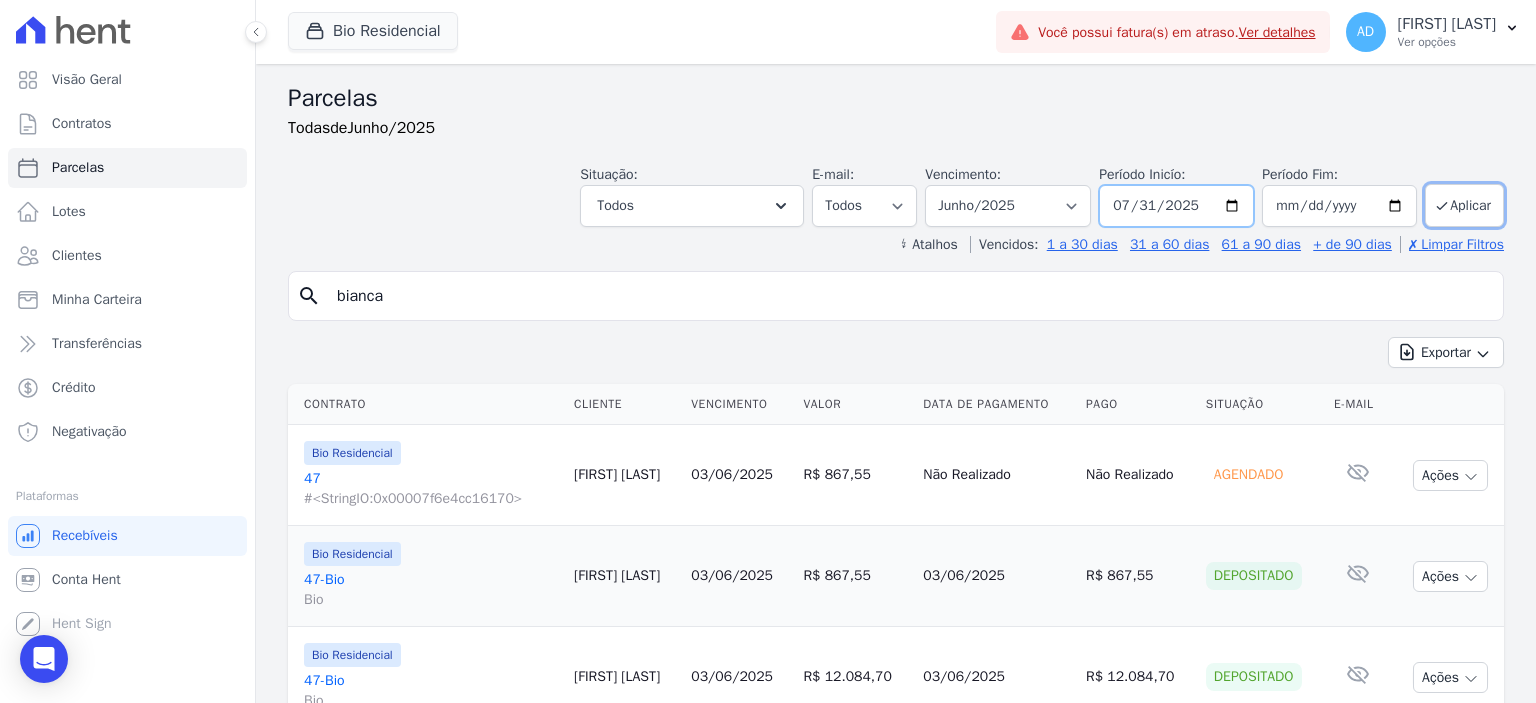 type on "2025-07-31" 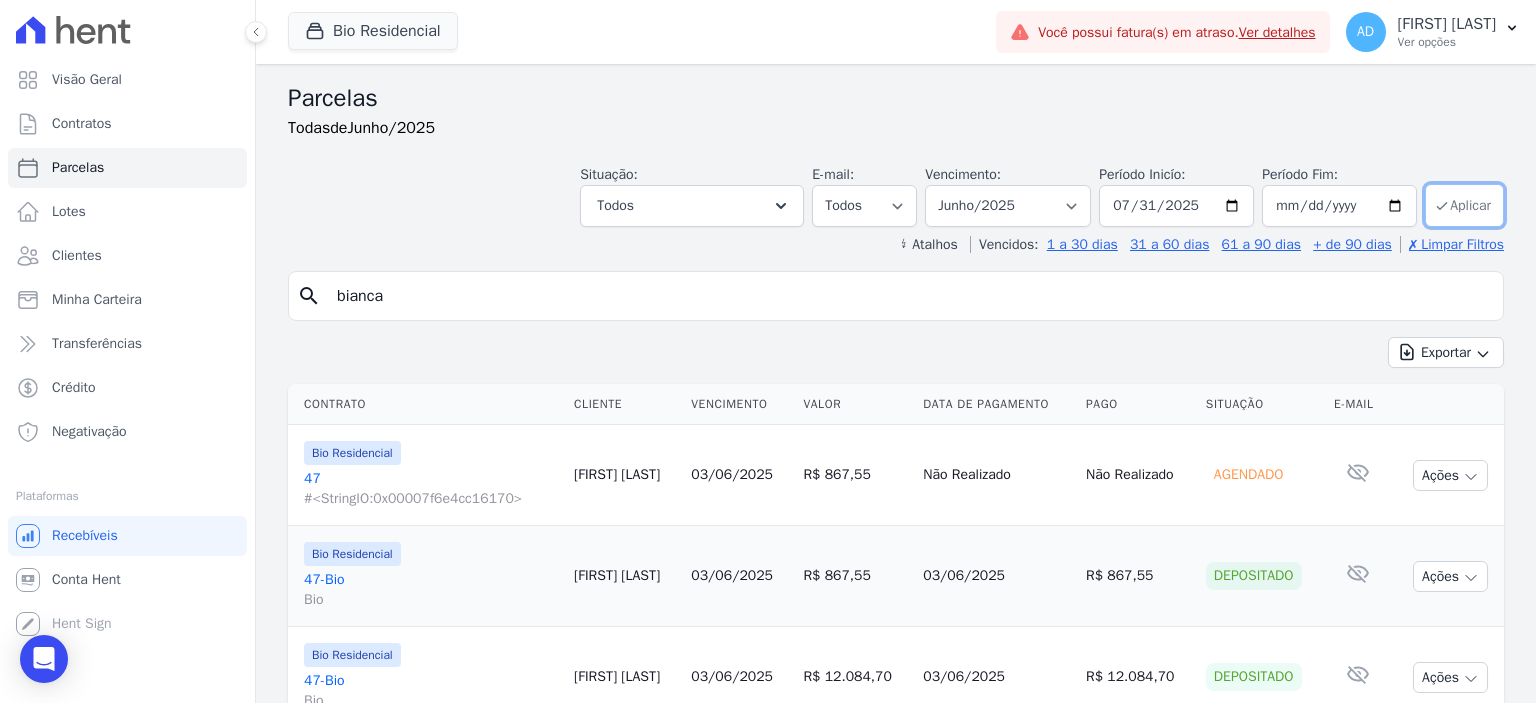 click on "Aplicar" at bounding box center (1464, 205) 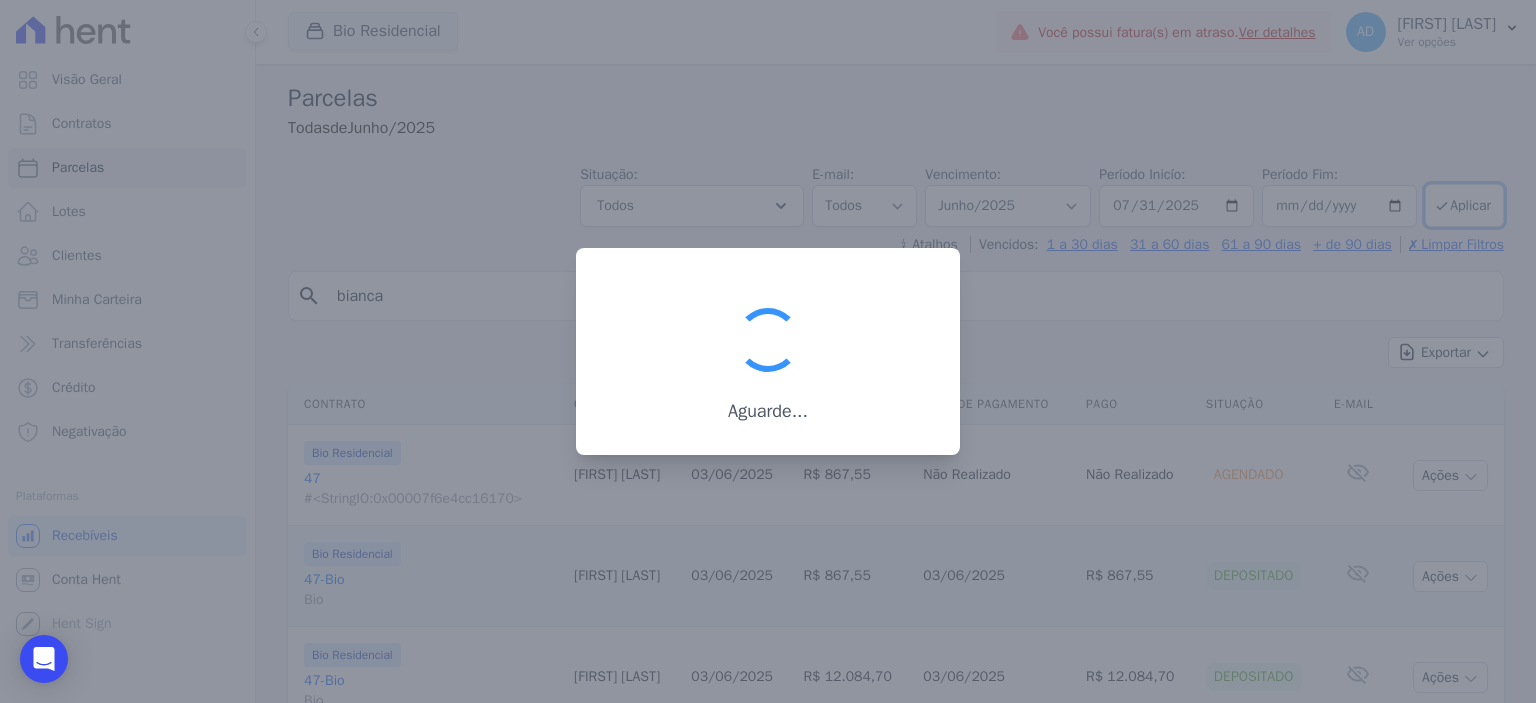 click at bounding box center (768, 351) 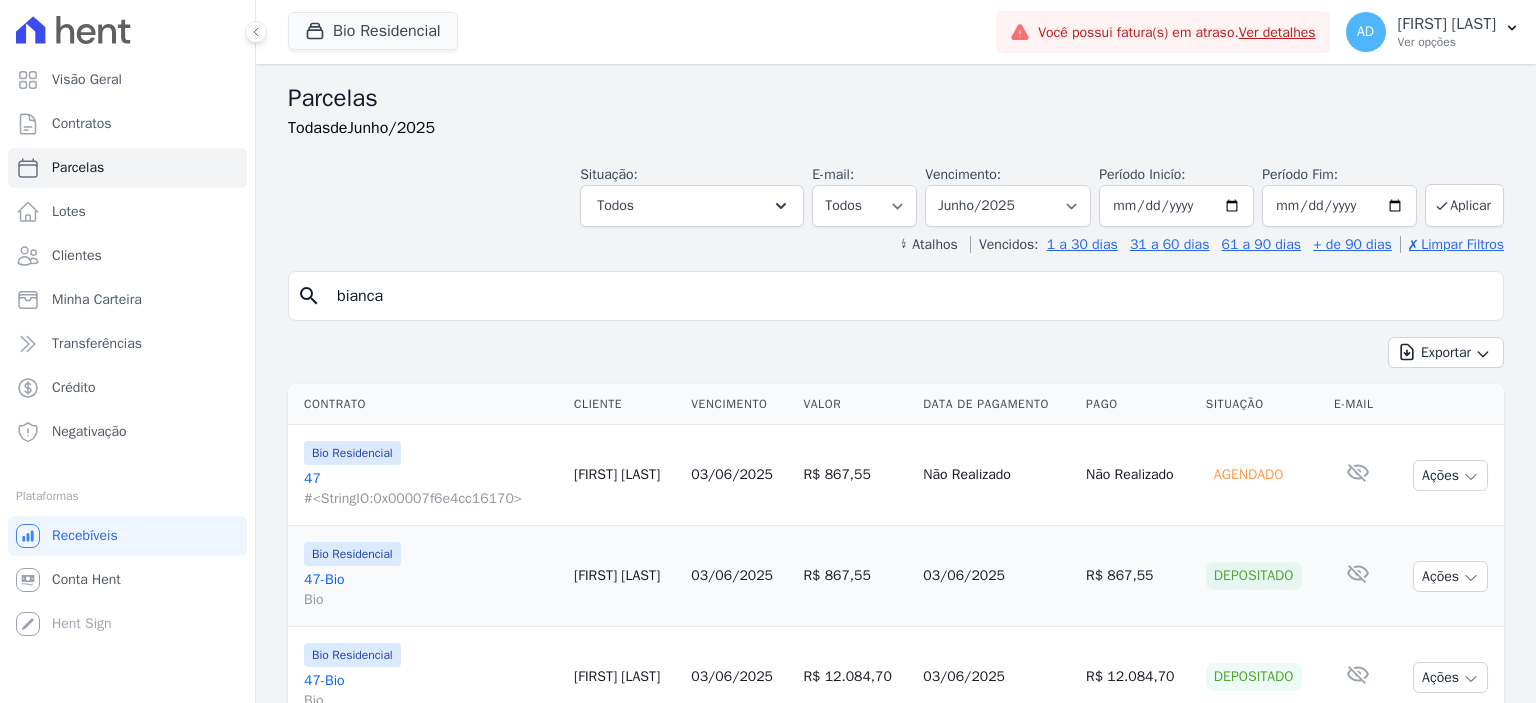 select 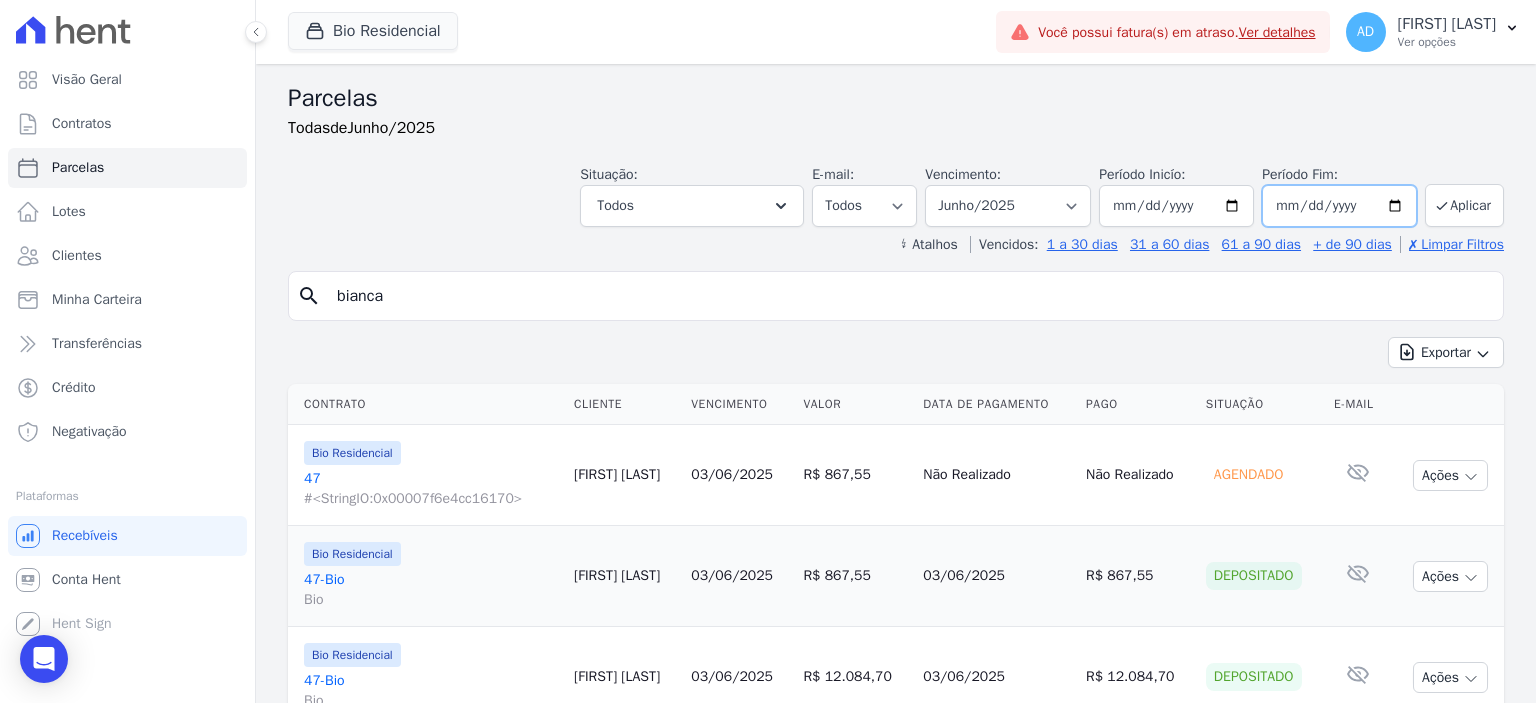 click on "[DATE]" at bounding box center [1339, 206] 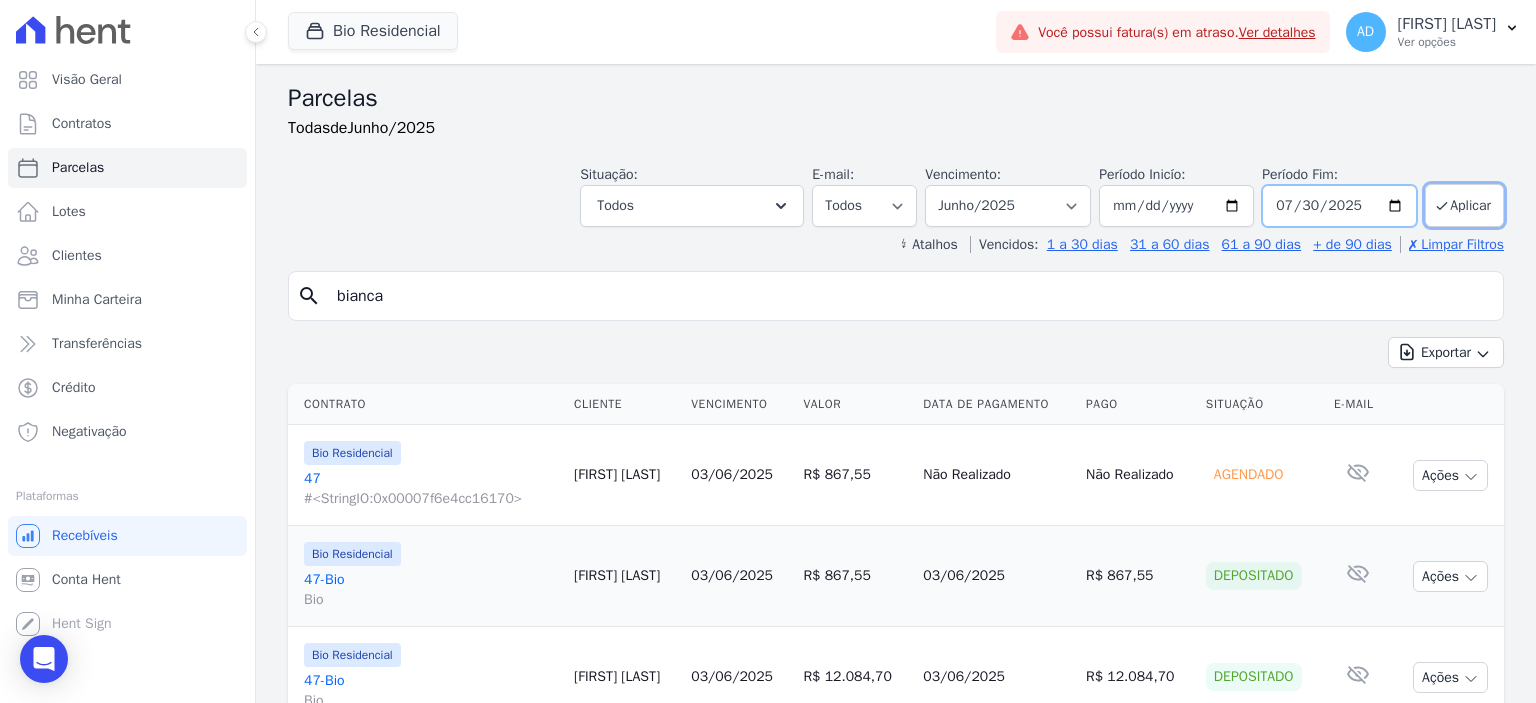 type on "2025-07-31" 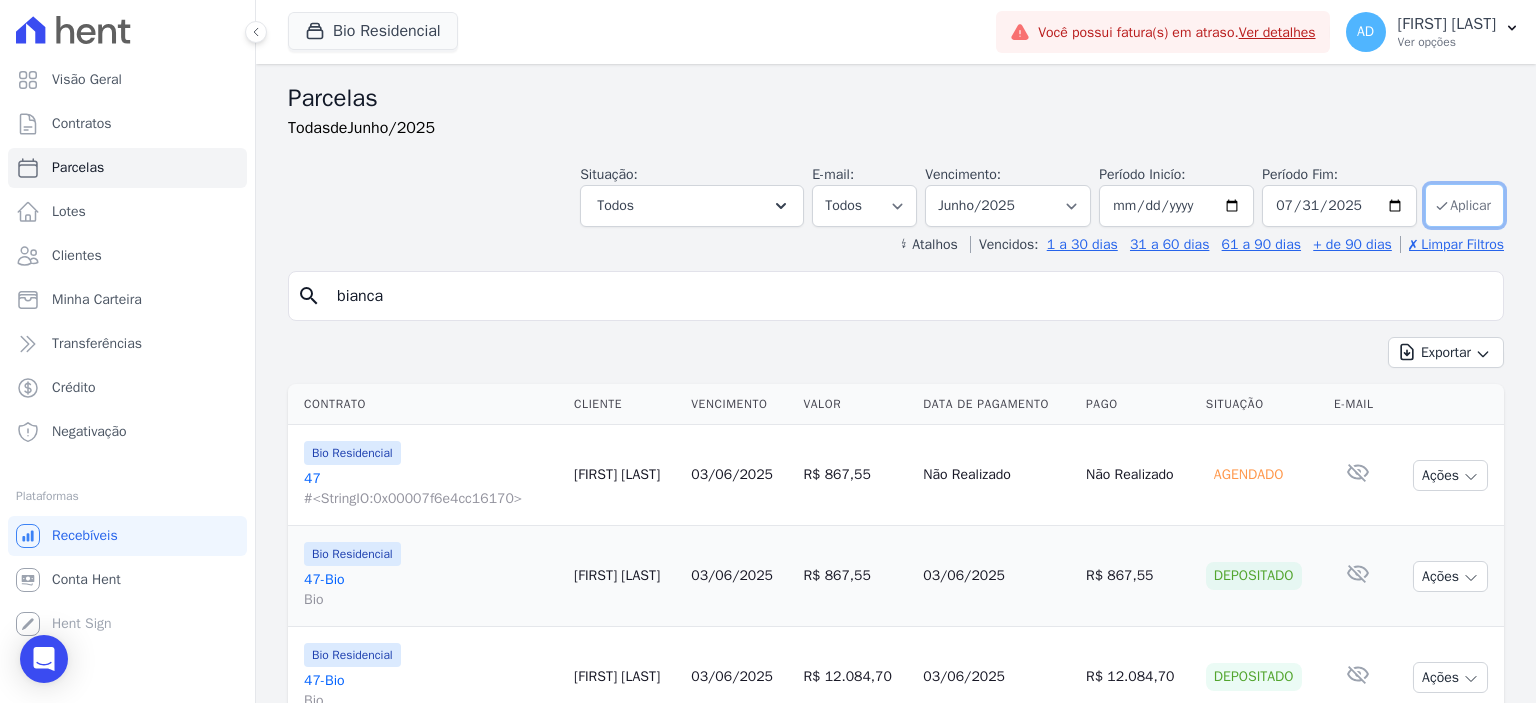click on "Aplicar" at bounding box center [1464, 205] 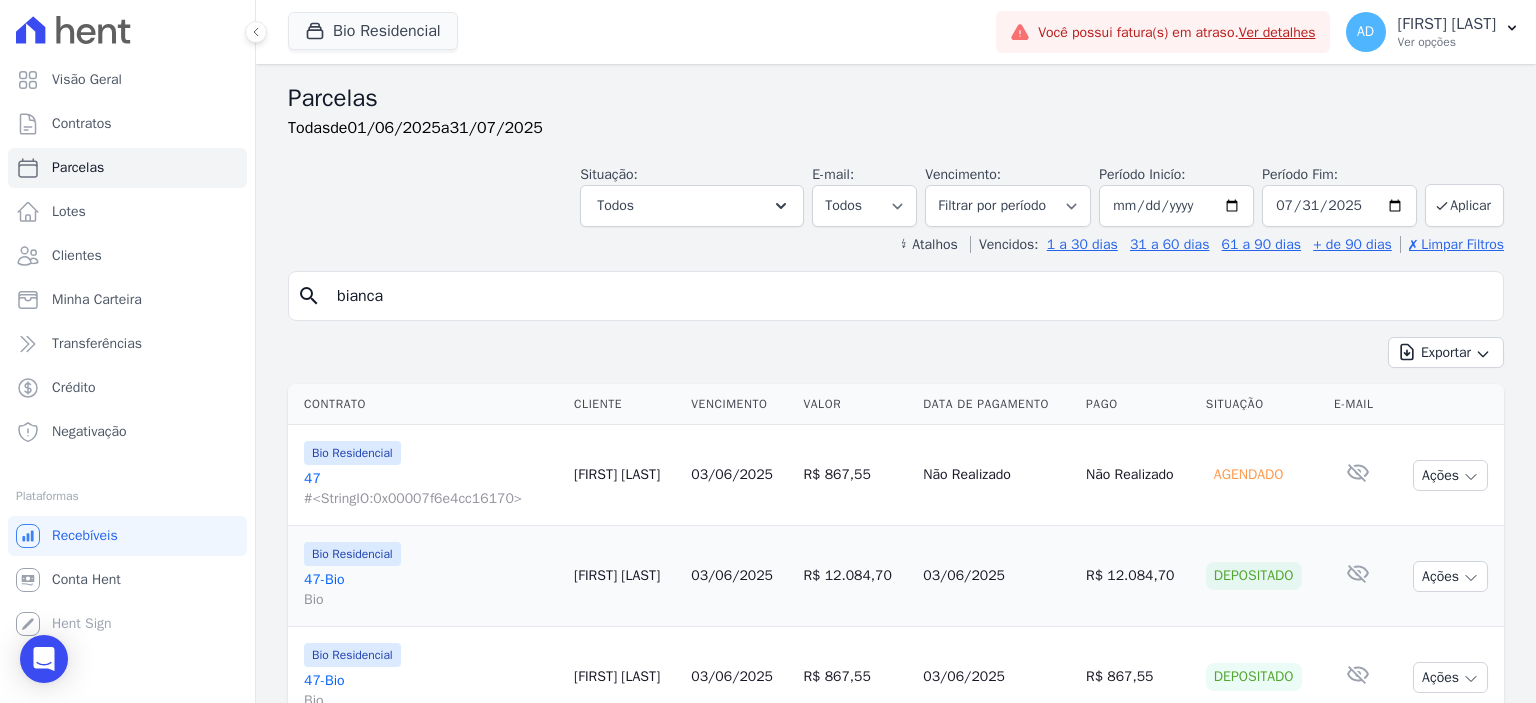 select 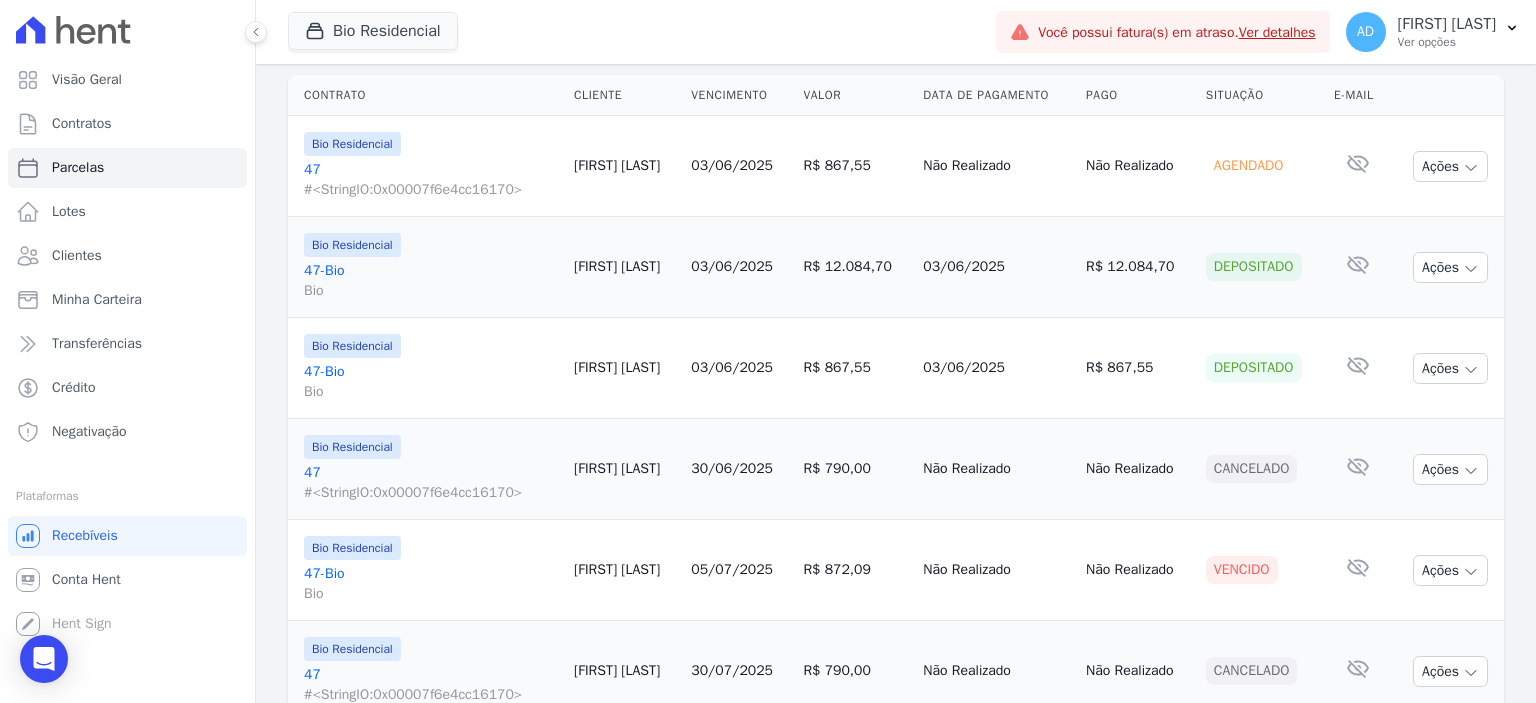 scroll, scrollTop: 187, scrollLeft: 0, axis: vertical 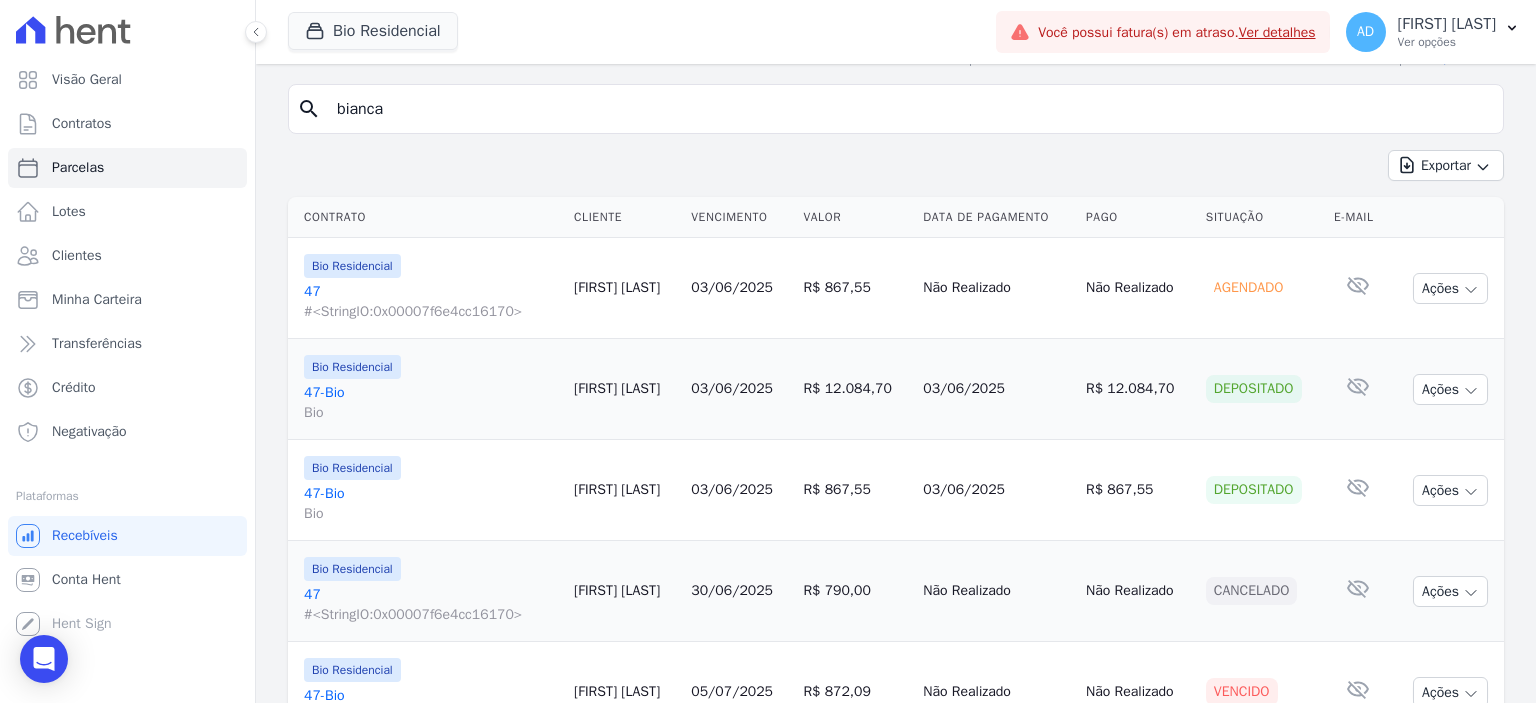 click on "47-Bio
Bio" at bounding box center [431, 403] 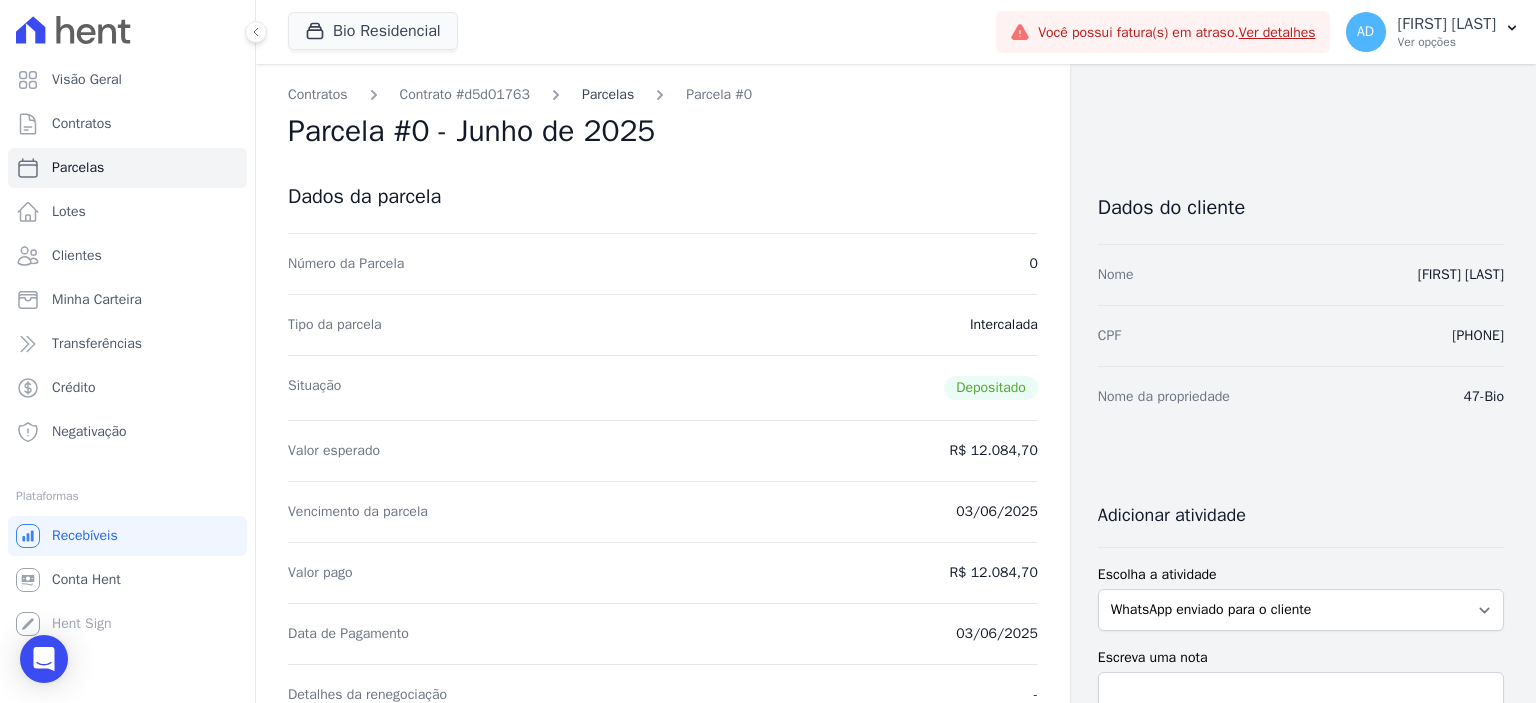 click on "Parcelas" at bounding box center (608, 94) 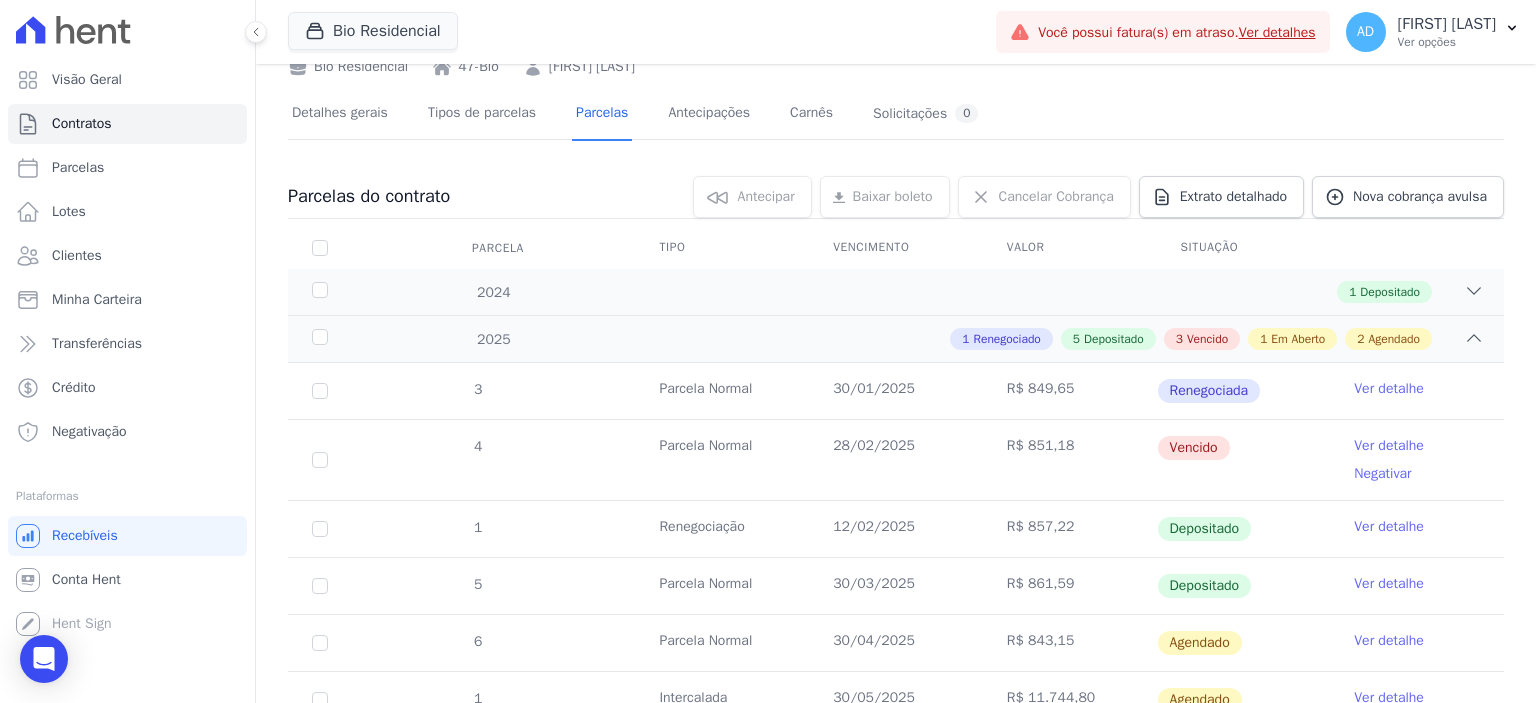 scroll, scrollTop: 0, scrollLeft: 0, axis: both 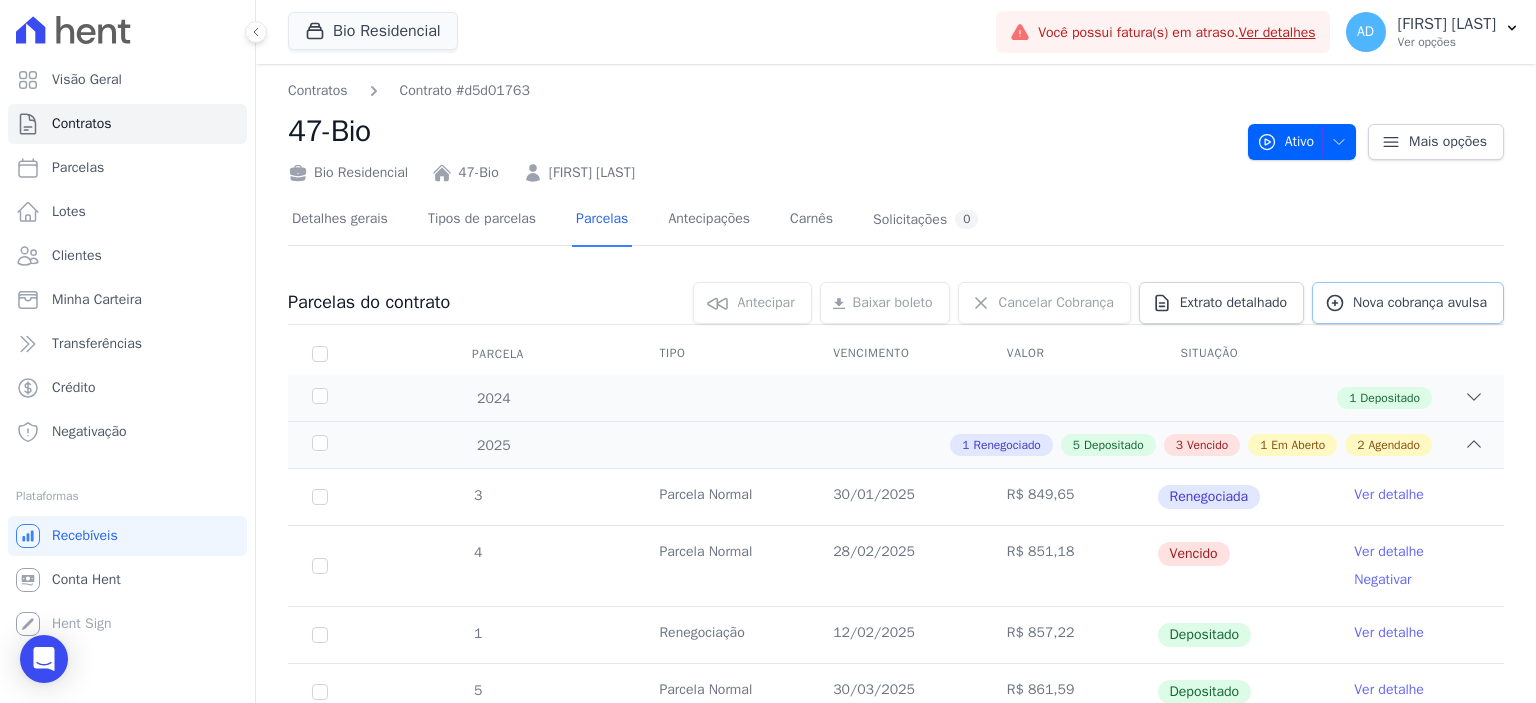 click on "Nova cobrança avulsa" at bounding box center (1420, 303) 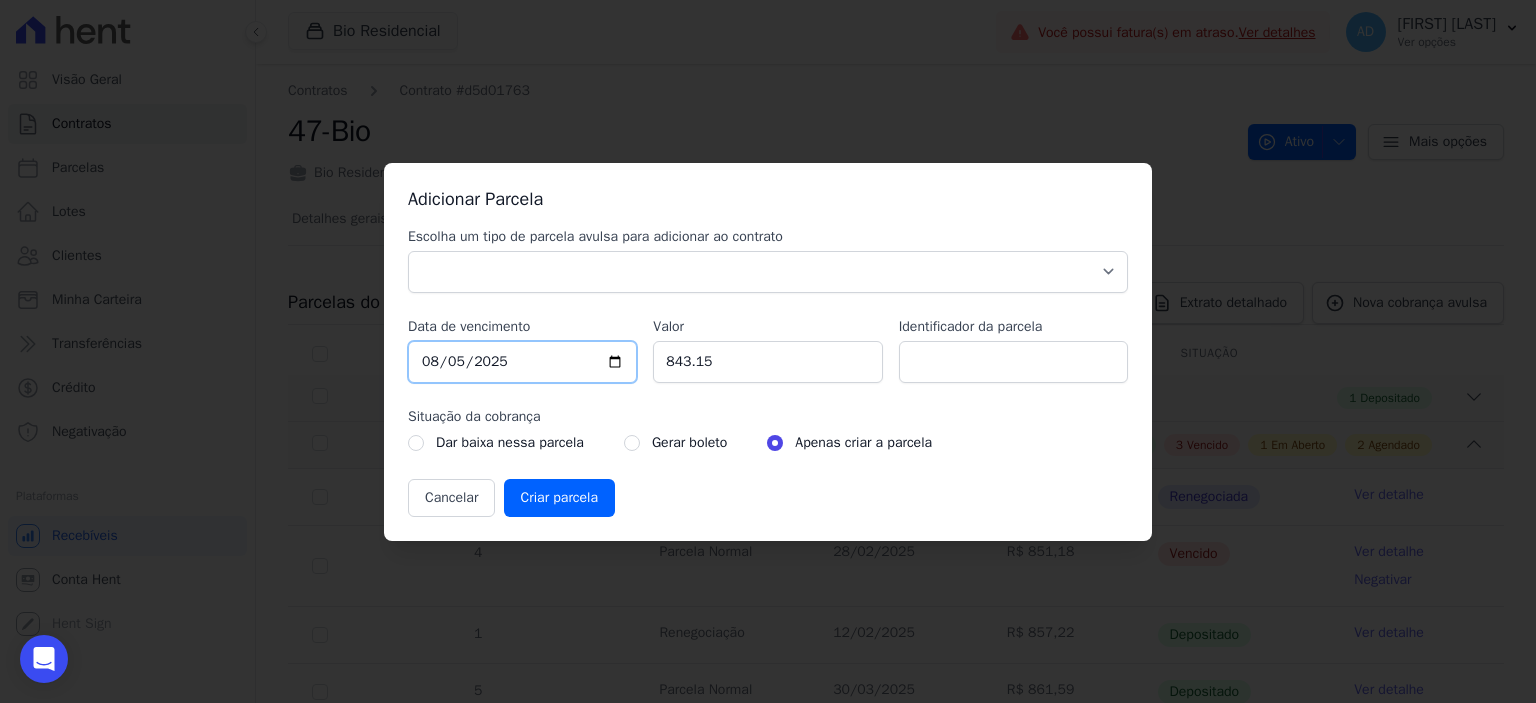 drag, startPoint x: 549, startPoint y: 357, endPoint x: 483, endPoint y: 372, distance: 67.68308 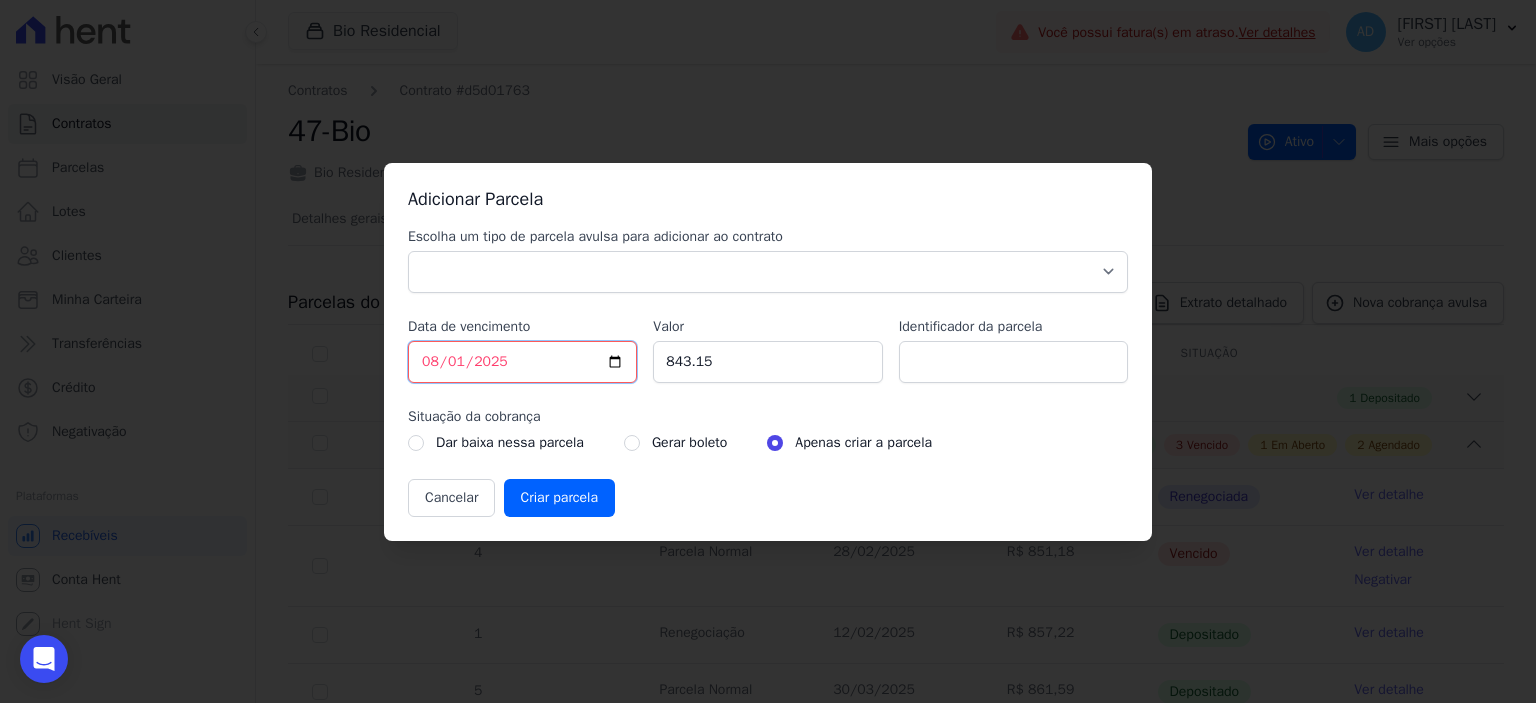 type on "2025-08-10" 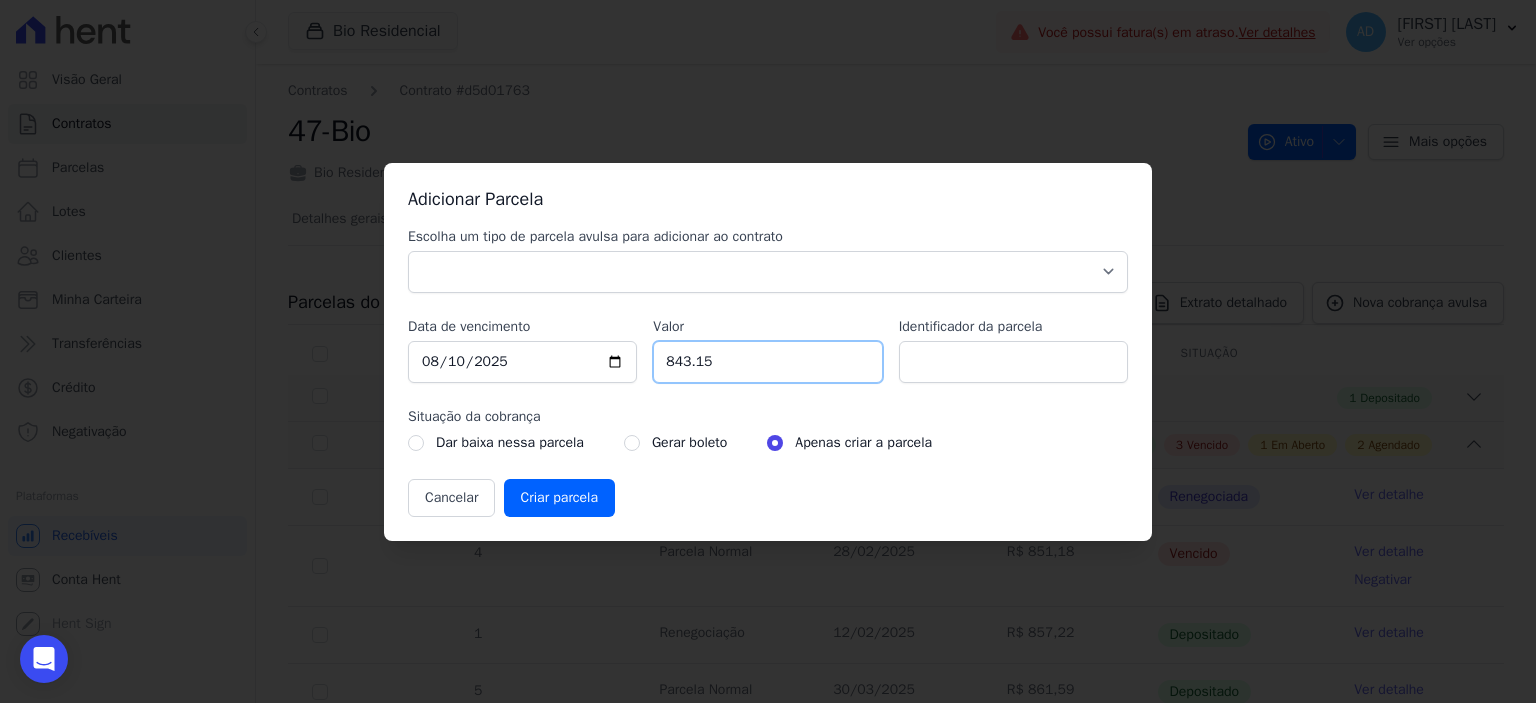 type on "[NUMBER]" 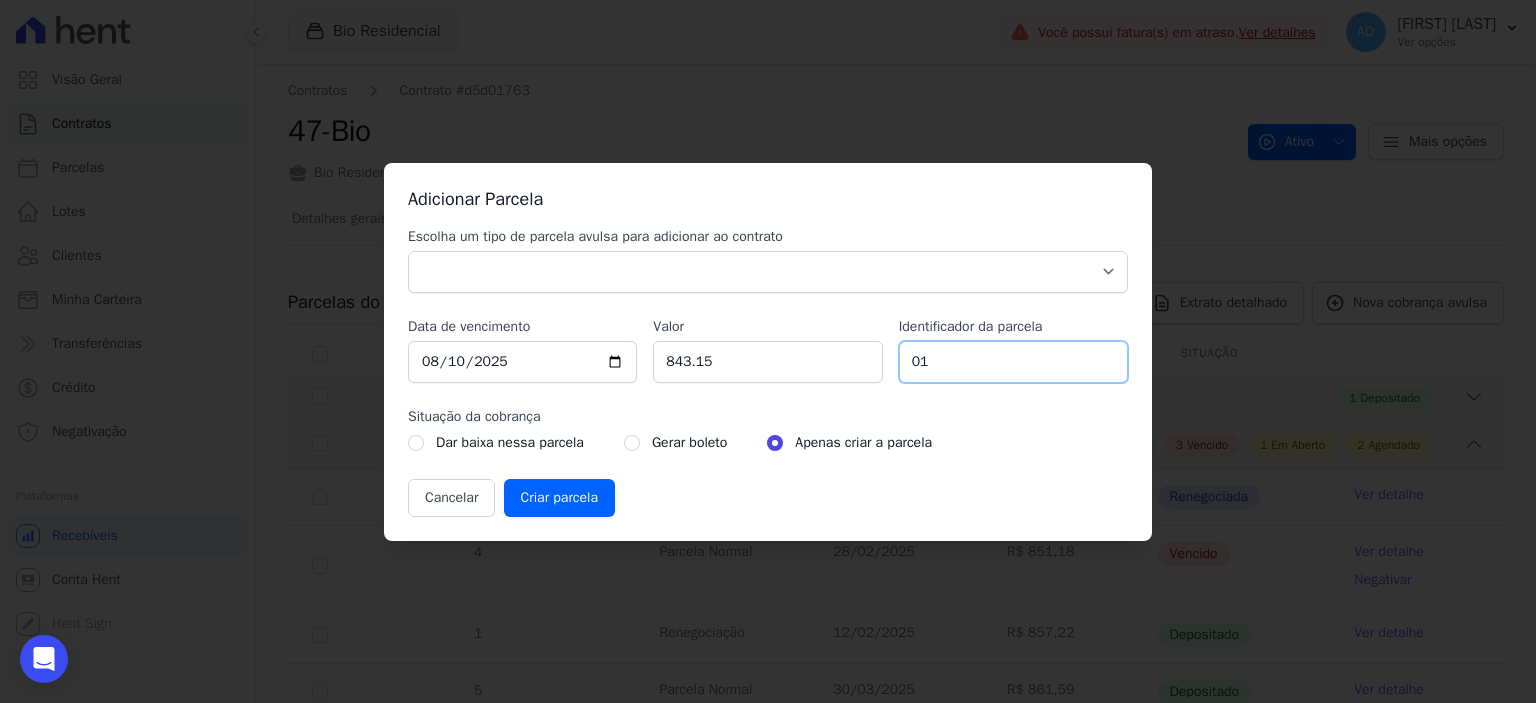 type on "01" 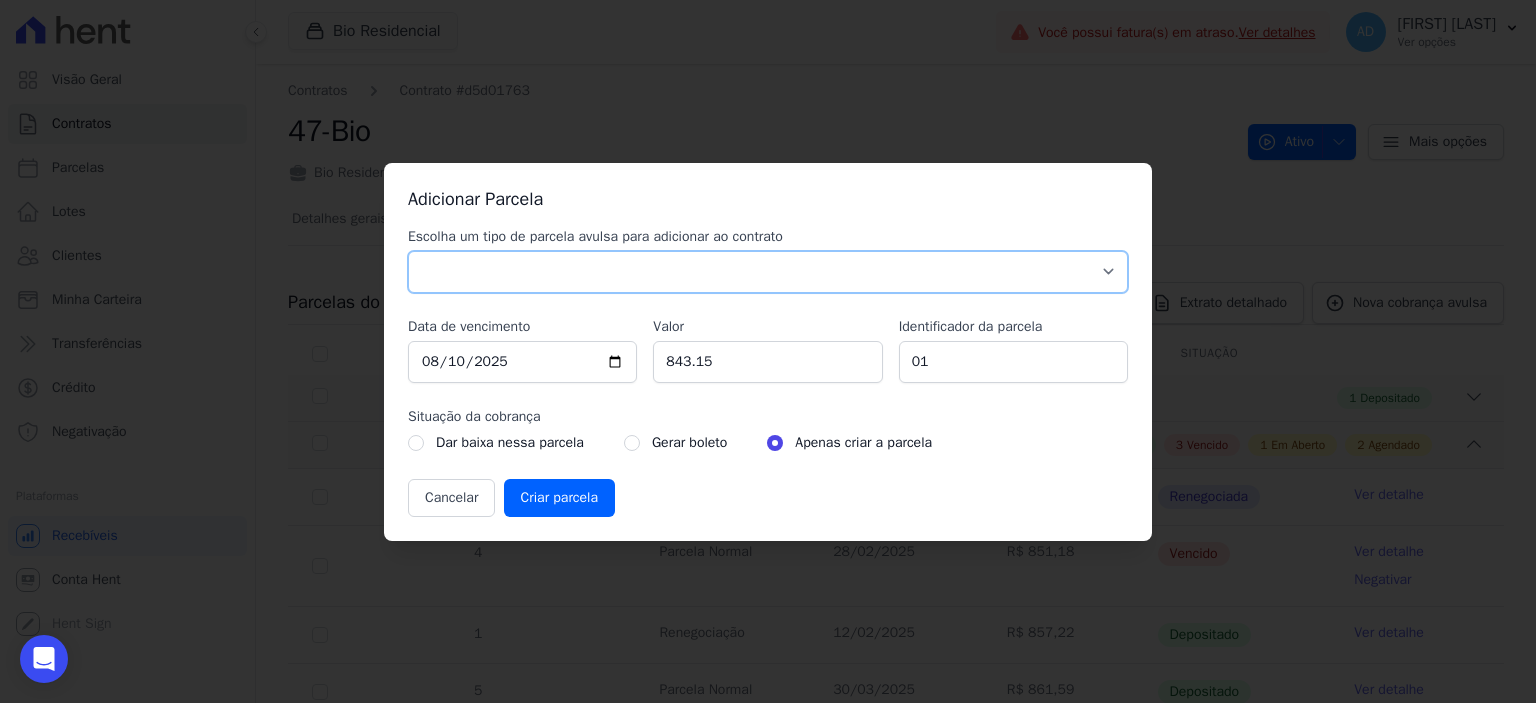 click on "Parcela Normal
Sinal
Caução
Intercalada
Chaves
Pré Chaves
Pós Chaves
Taxas
Quitação
Outros
Parcela do Cliente
Acordo
Financiamento CEF
Comissão
Antecipação" at bounding box center [768, 272] 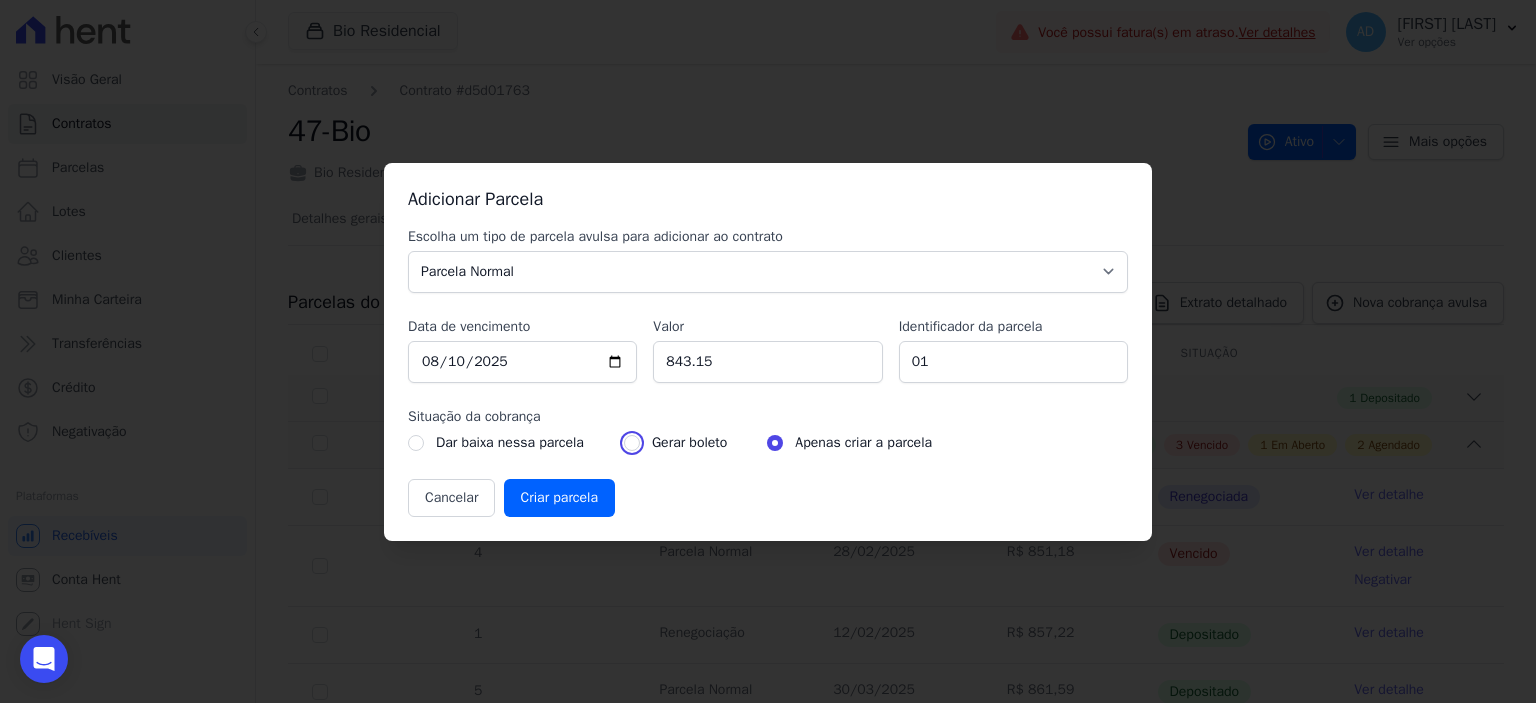 click at bounding box center [632, 443] 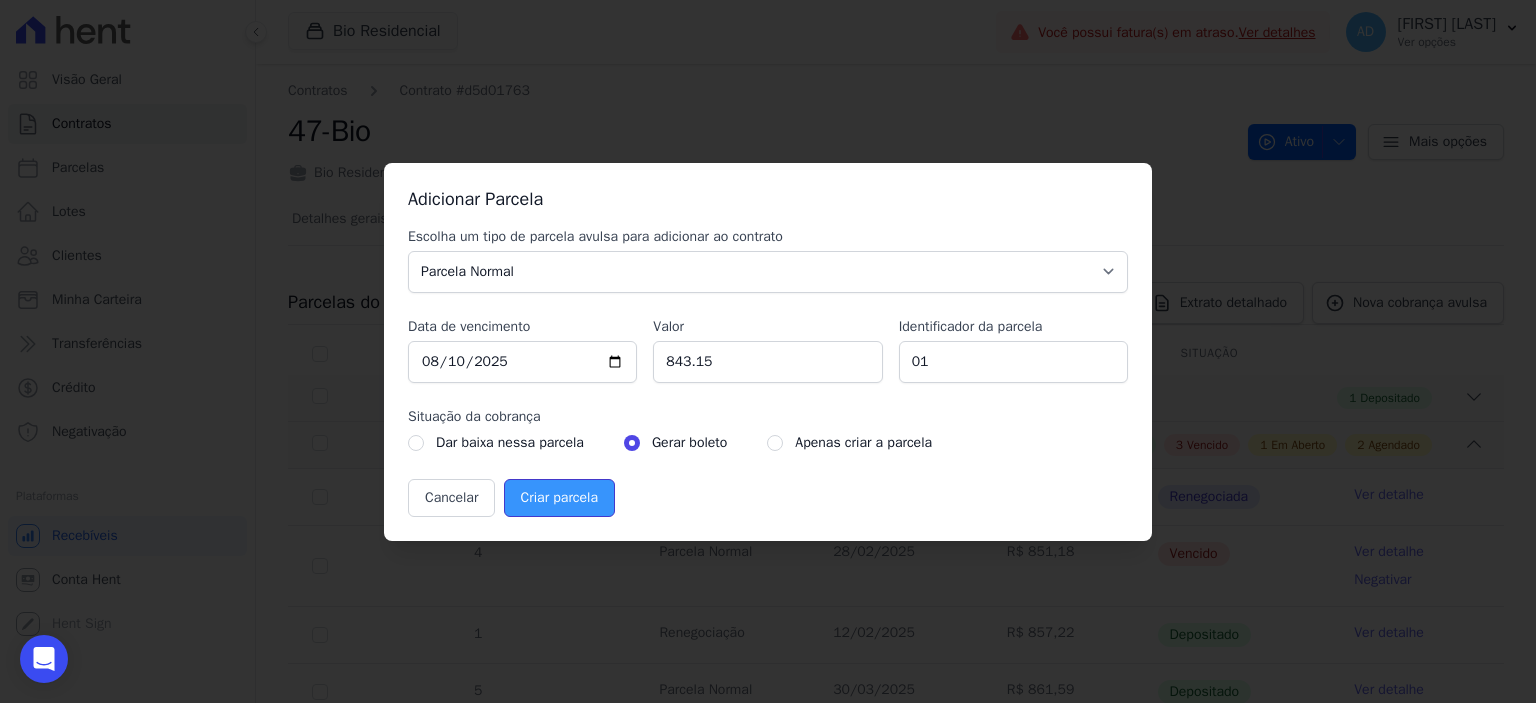 click on "Criar parcela" at bounding box center [559, 498] 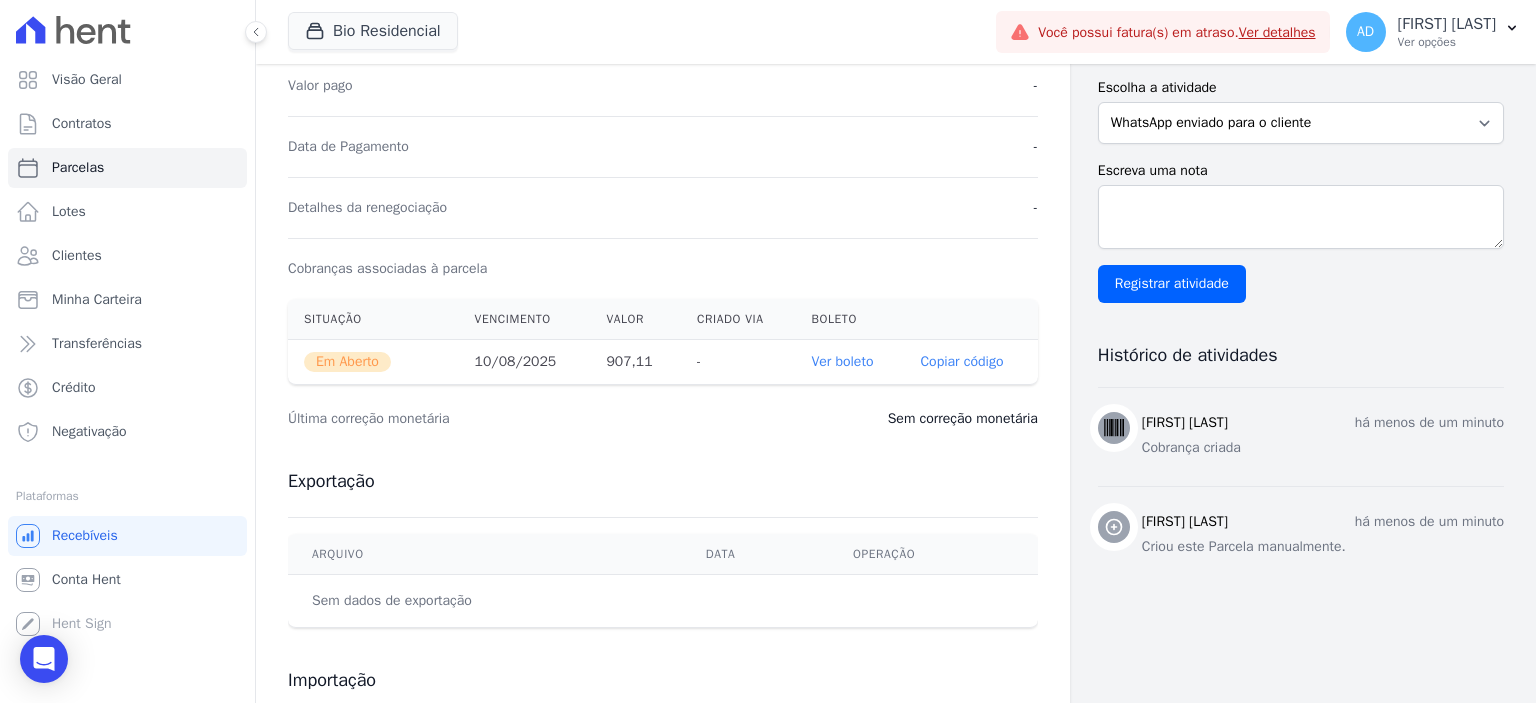 scroll, scrollTop: 500, scrollLeft: 0, axis: vertical 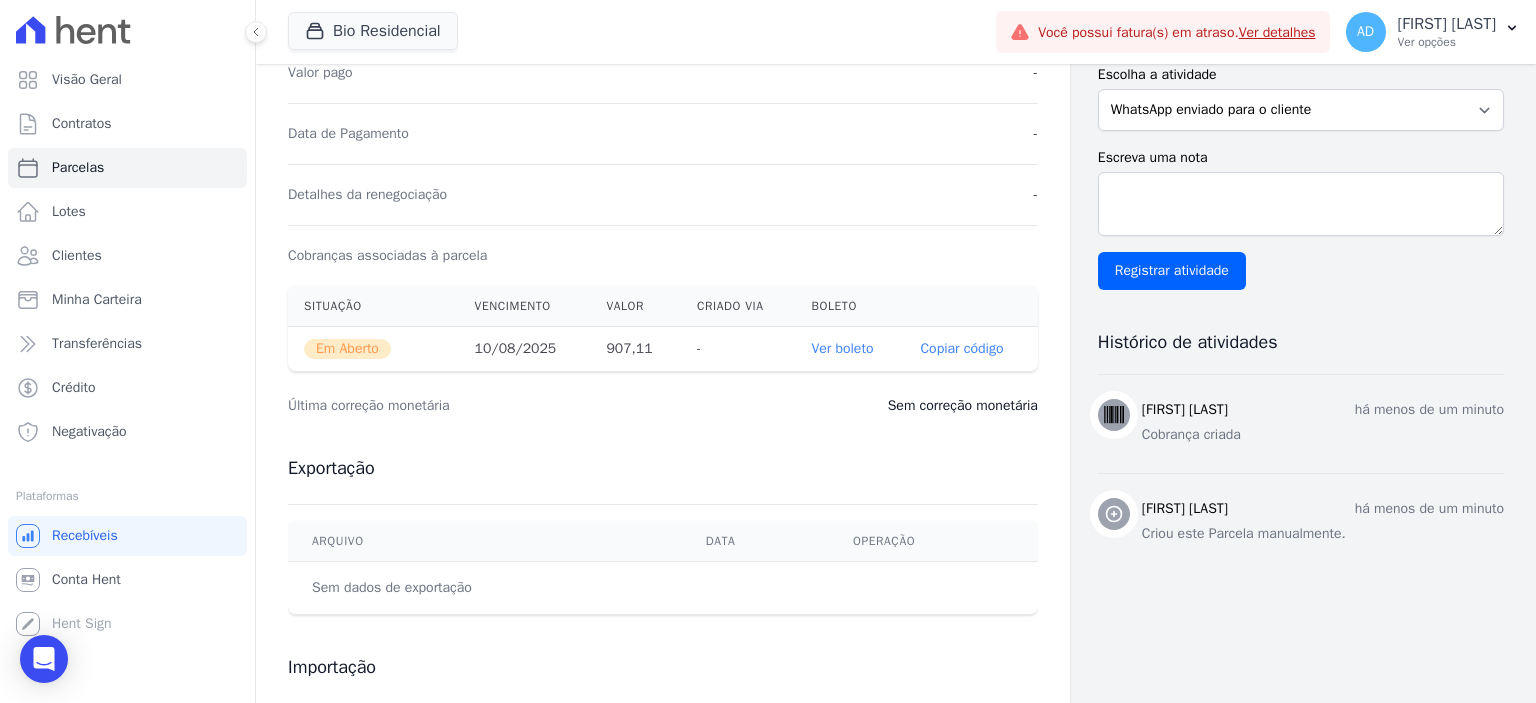 click on "Ver boleto" at bounding box center (842, 348) 